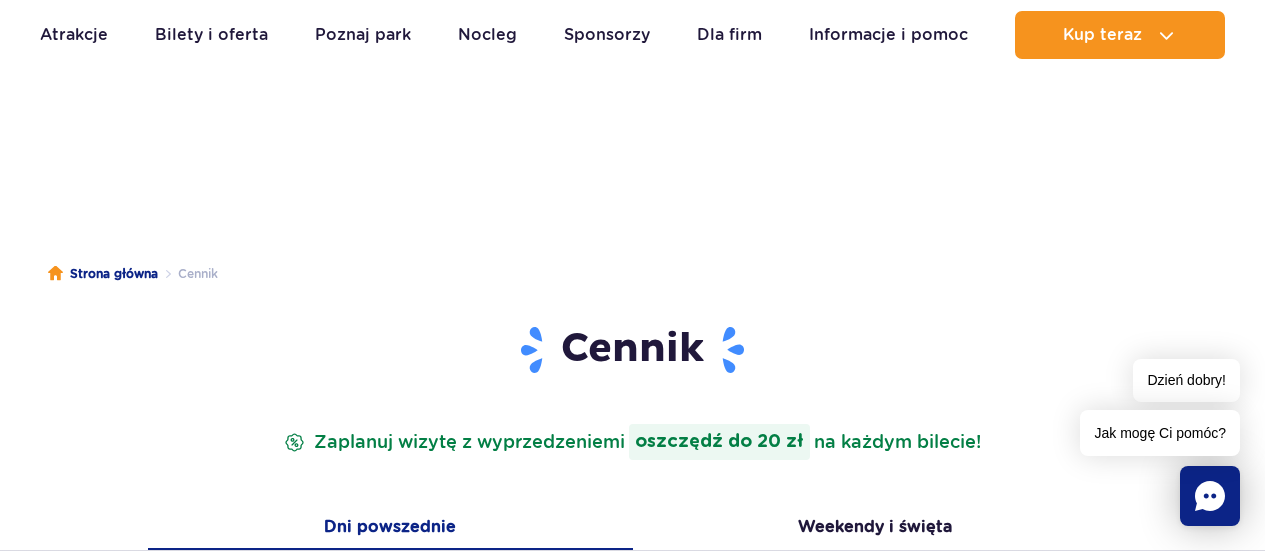 scroll, scrollTop: 200, scrollLeft: 0, axis: vertical 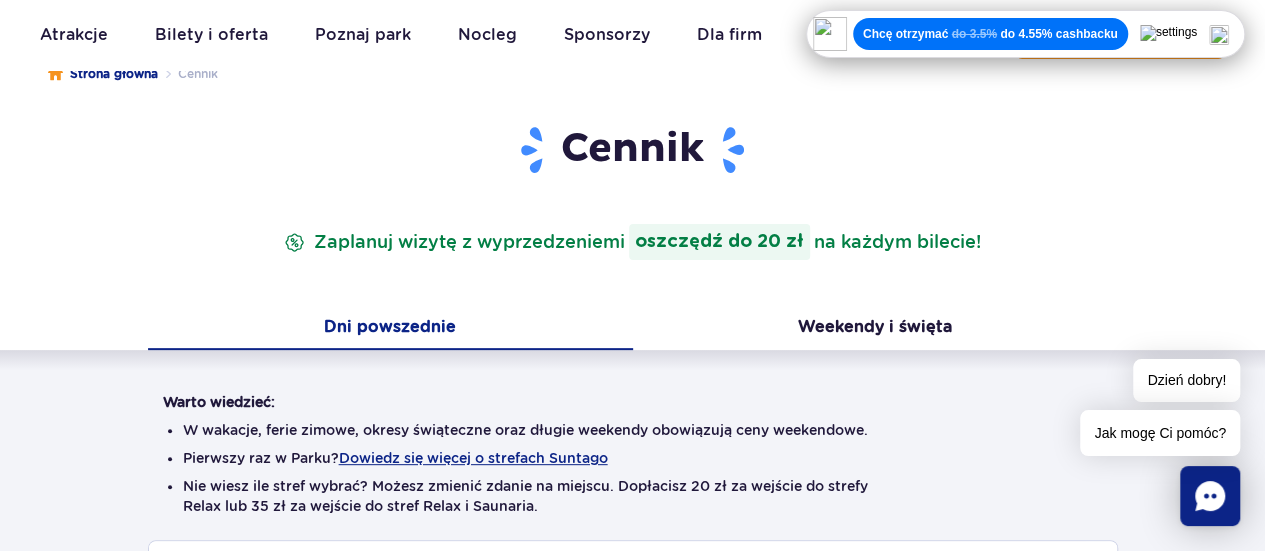 click at bounding box center (1219, 35) 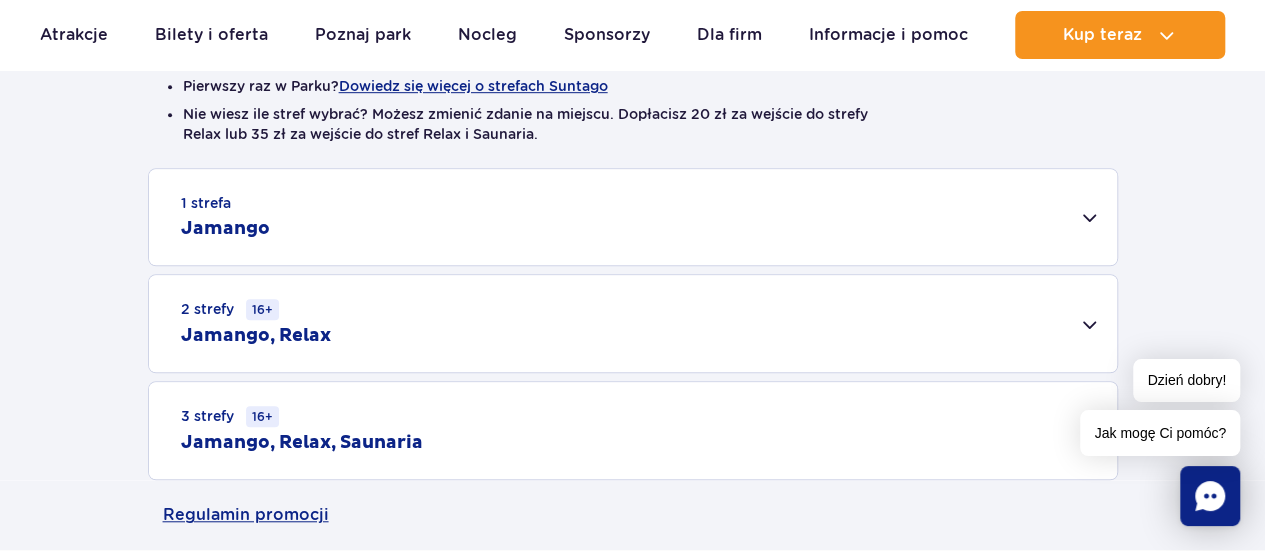 scroll, scrollTop: 700, scrollLeft: 0, axis: vertical 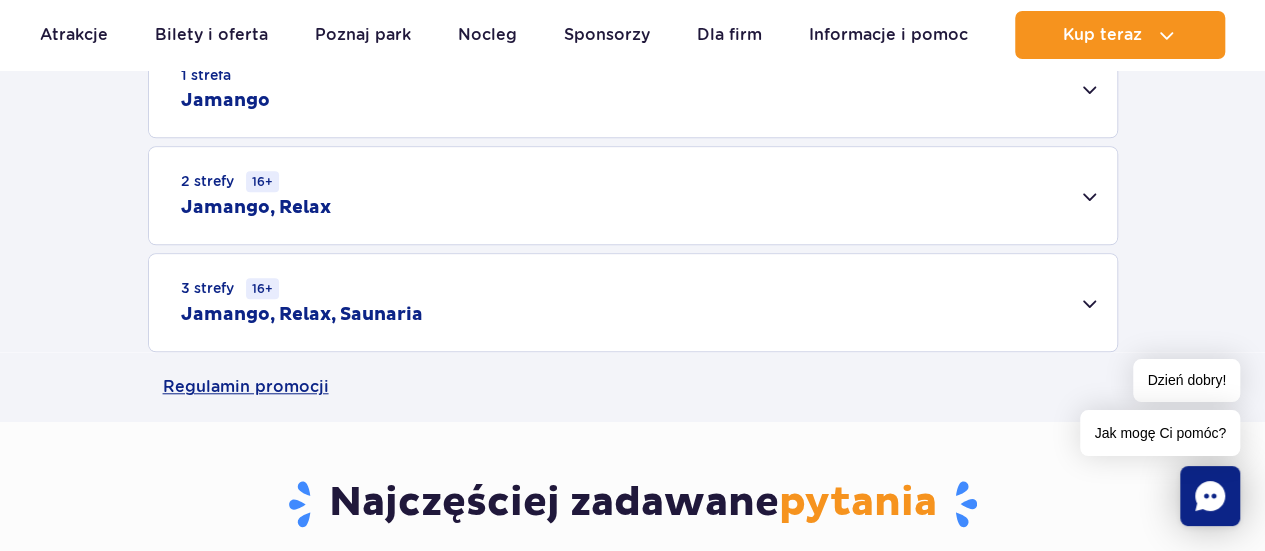 click on "2 strefy  16+
Jamango, Relax" at bounding box center (633, 195) 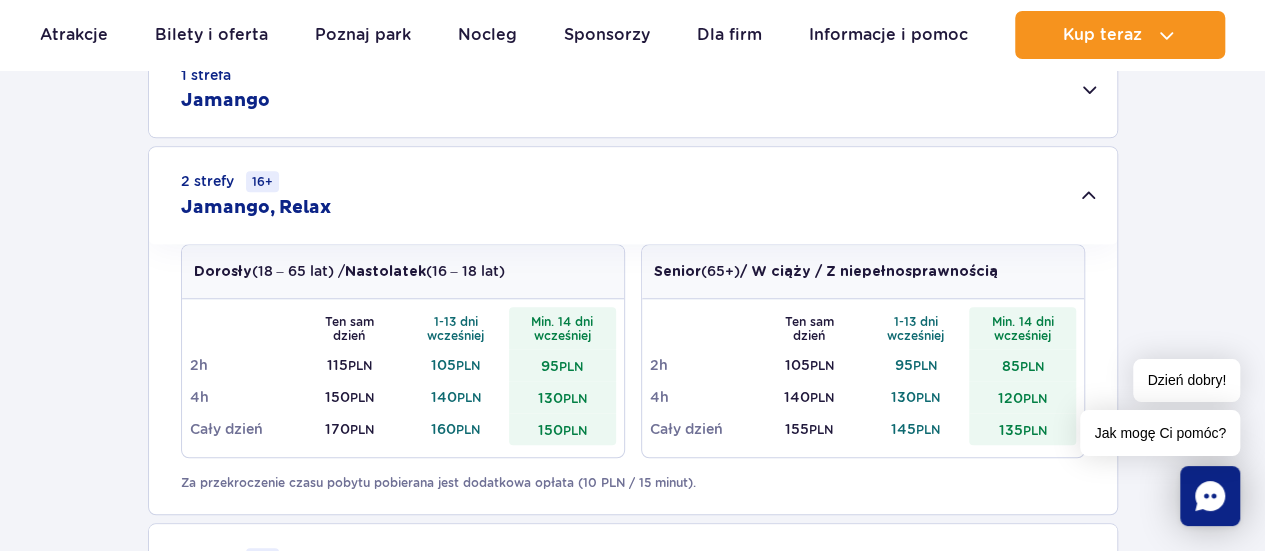 click on "2 strefy  16+
Jamango, Relax" at bounding box center [633, 195] 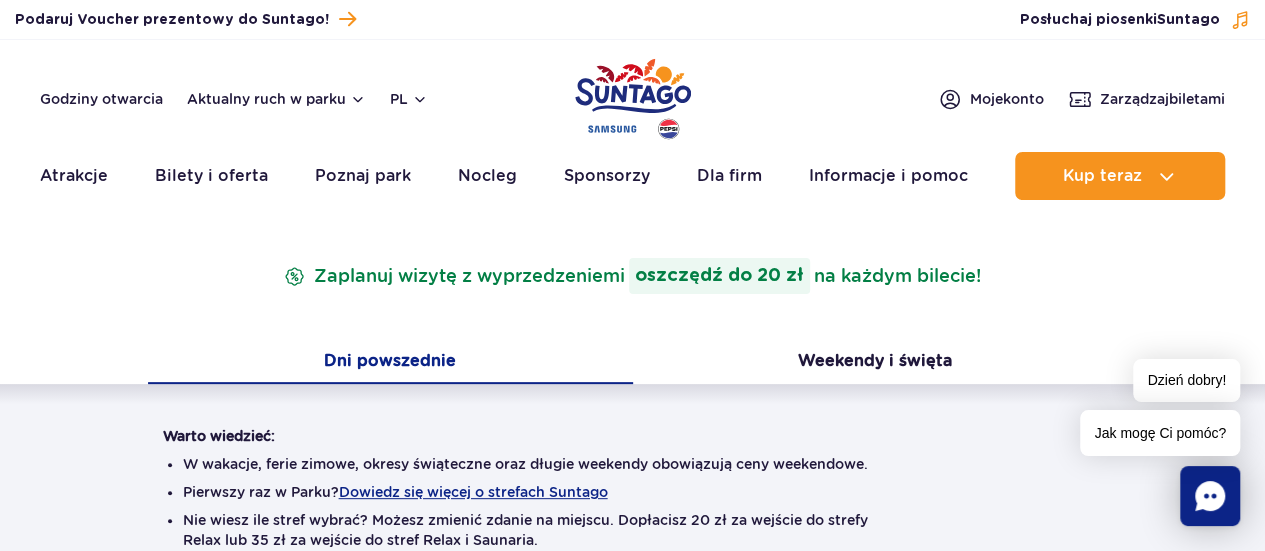 scroll, scrollTop: 0, scrollLeft: 0, axis: both 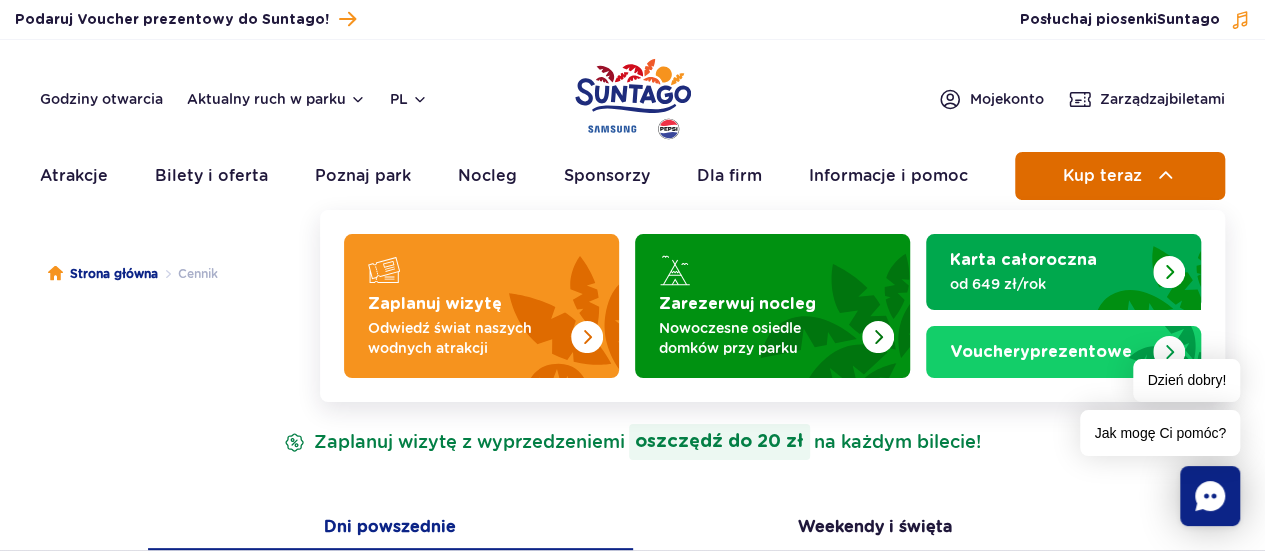 click on "Kup teraz" at bounding box center (1120, 176) 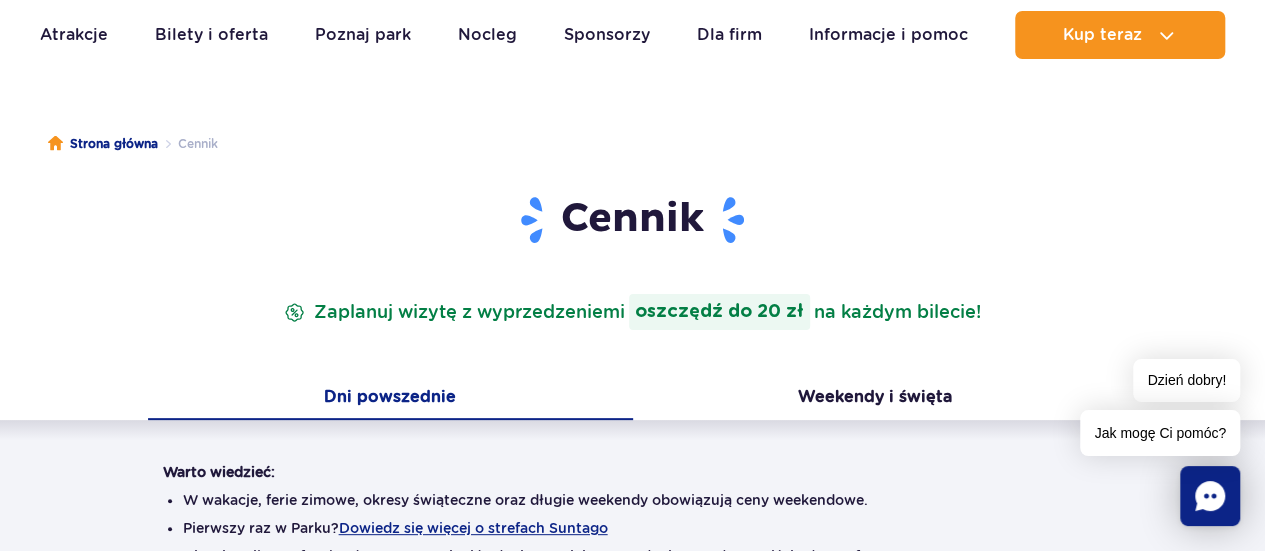 scroll, scrollTop: 100, scrollLeft: 0, axis: vertical 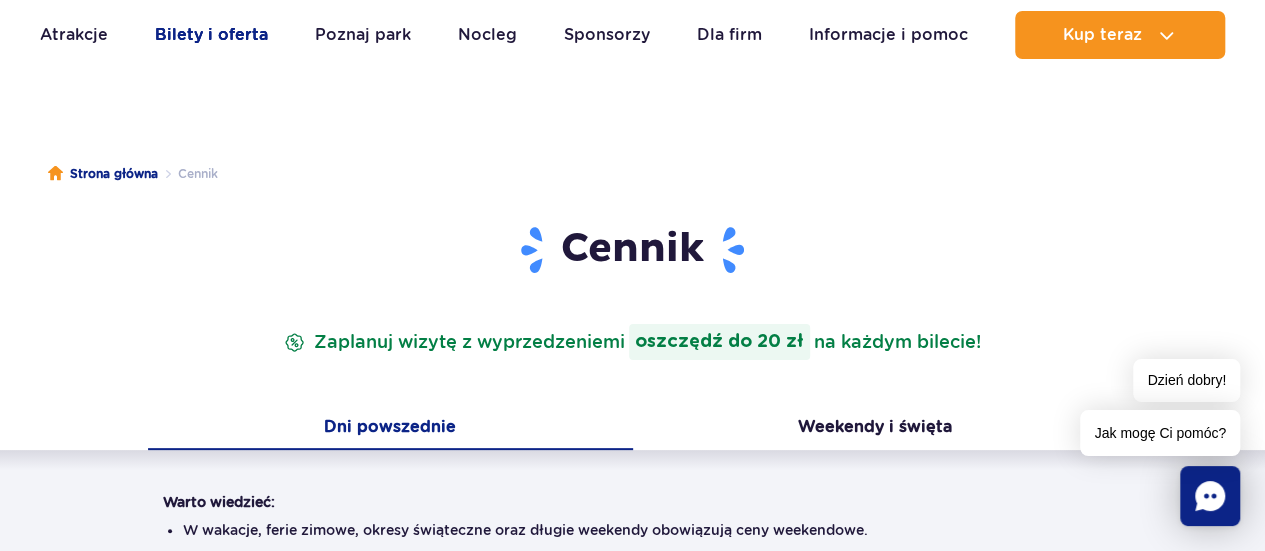 click on "Bilety i oferta" at bounding box center [211, 35] 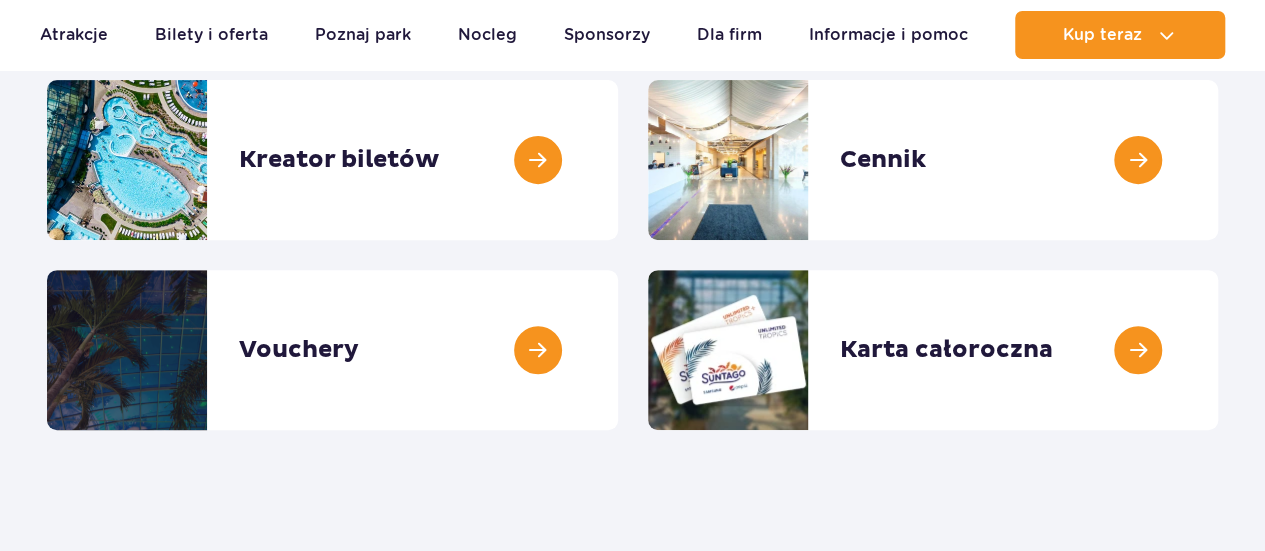 scroll, scrollTop: 0, scrollLeft: 0, axis: both 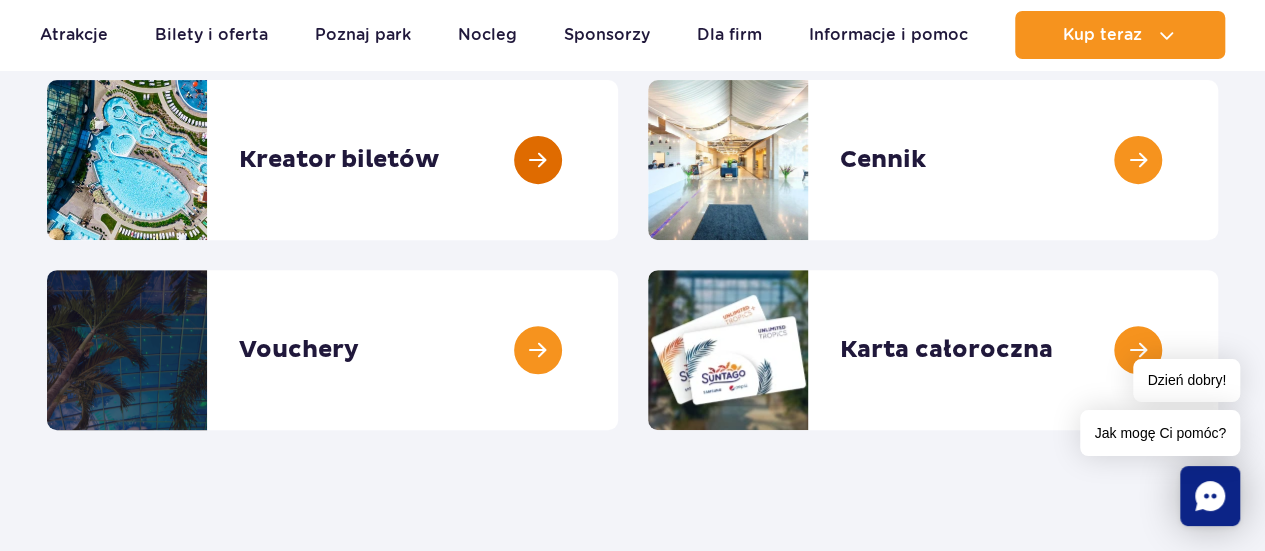 click at bounding box center [618, 160] 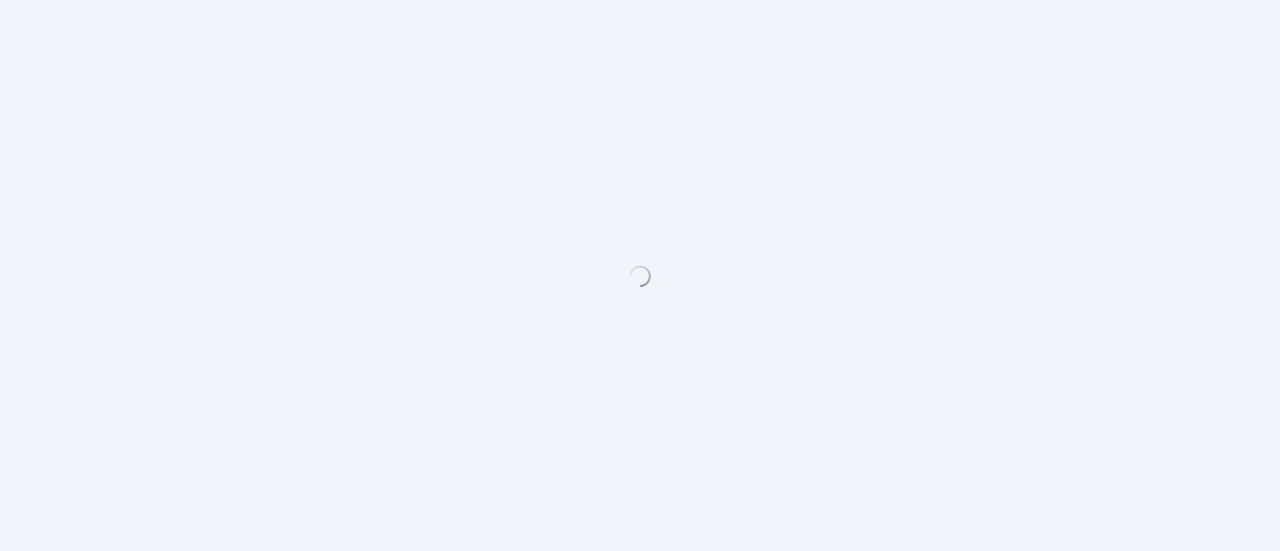 scroll, scrollTop: 0, scrollLeft: 0, axis: both 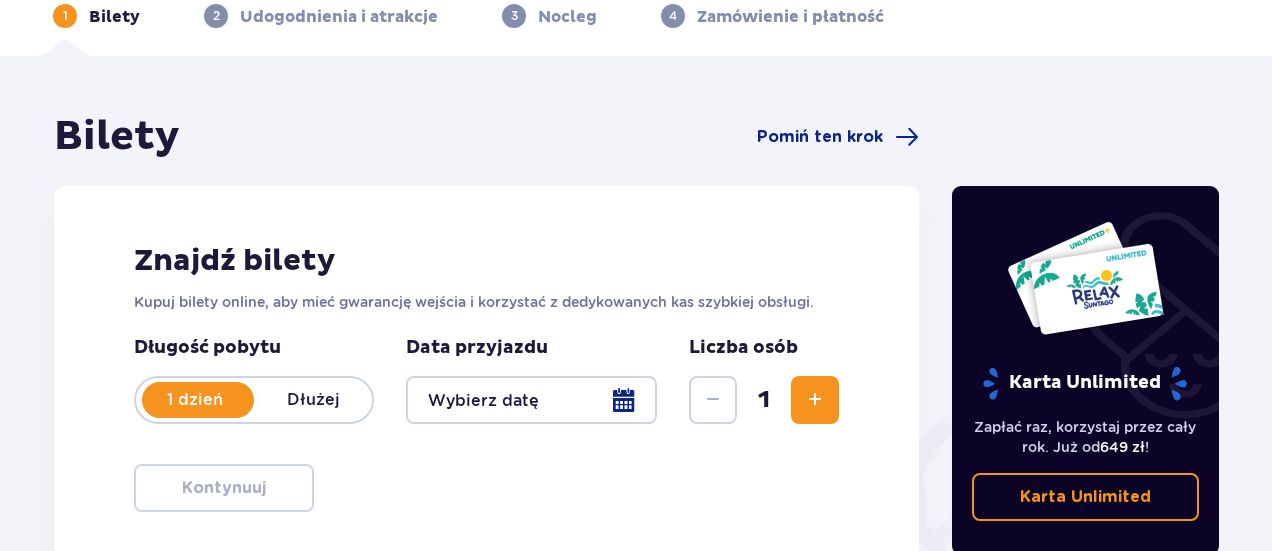 click at bounding box center (815, 400) 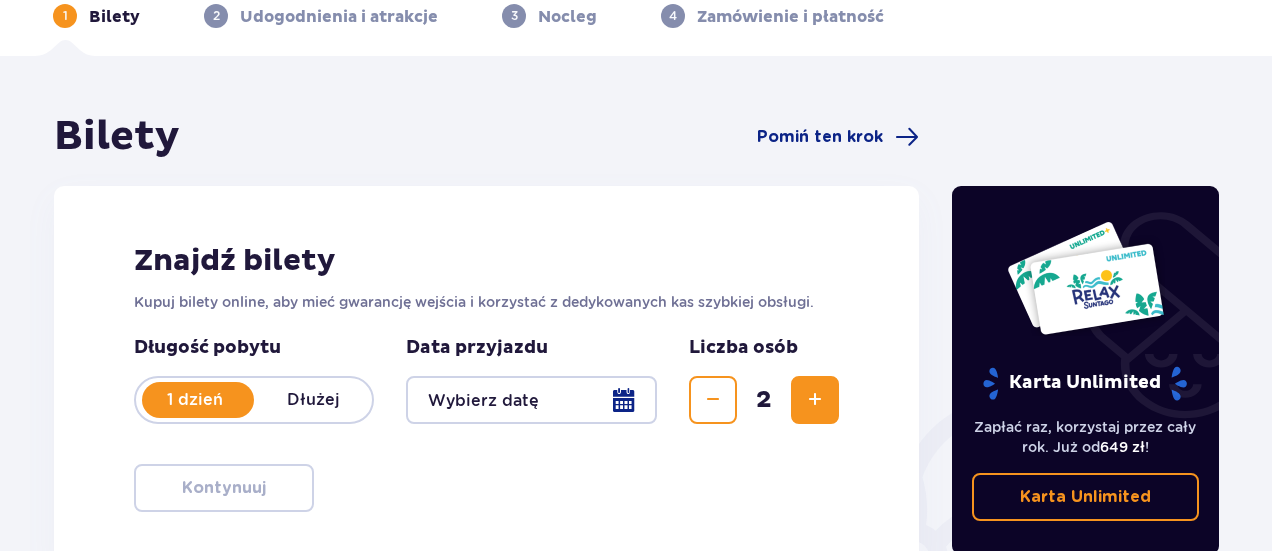 click at bounding box center [815, 400] 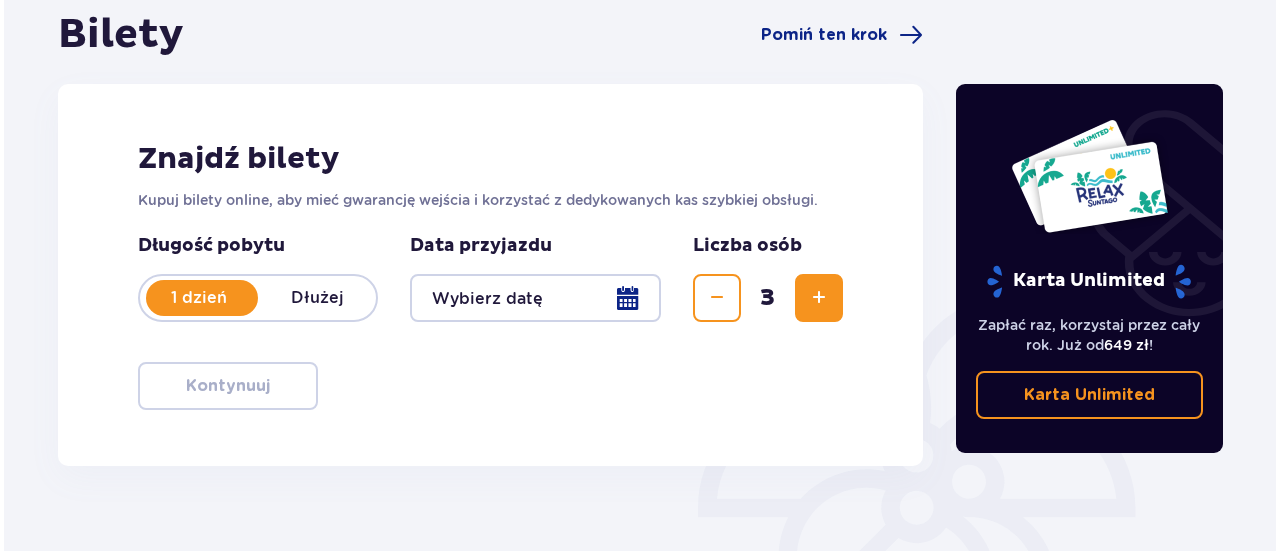 scroll, scrollTop: 300, scrollLeft: 0, axis: vertical 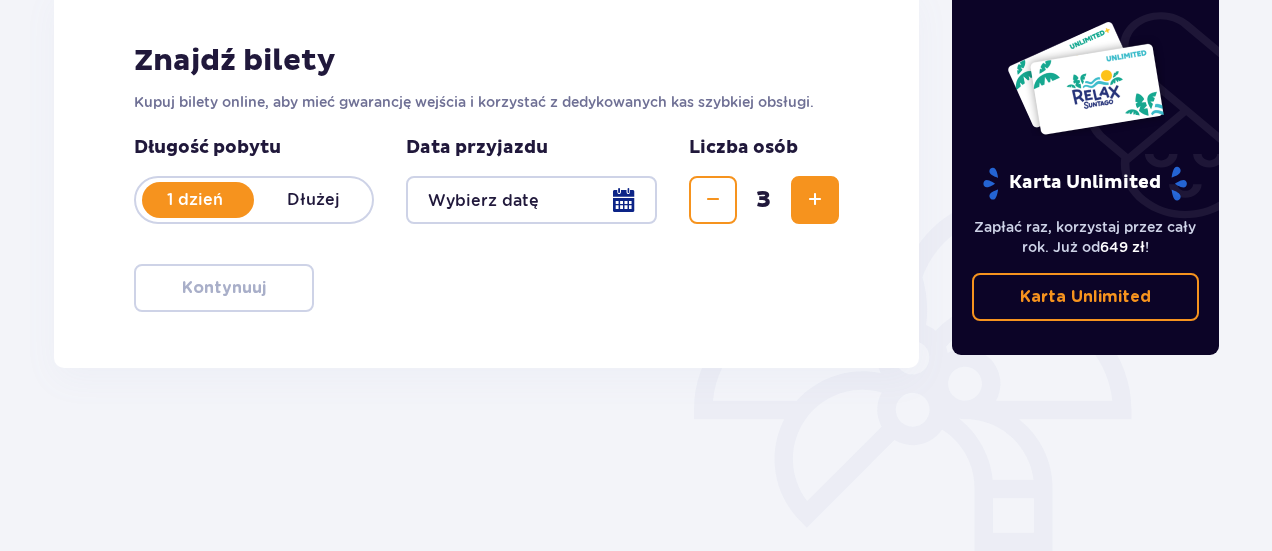 click at bounding box center (531, 200) 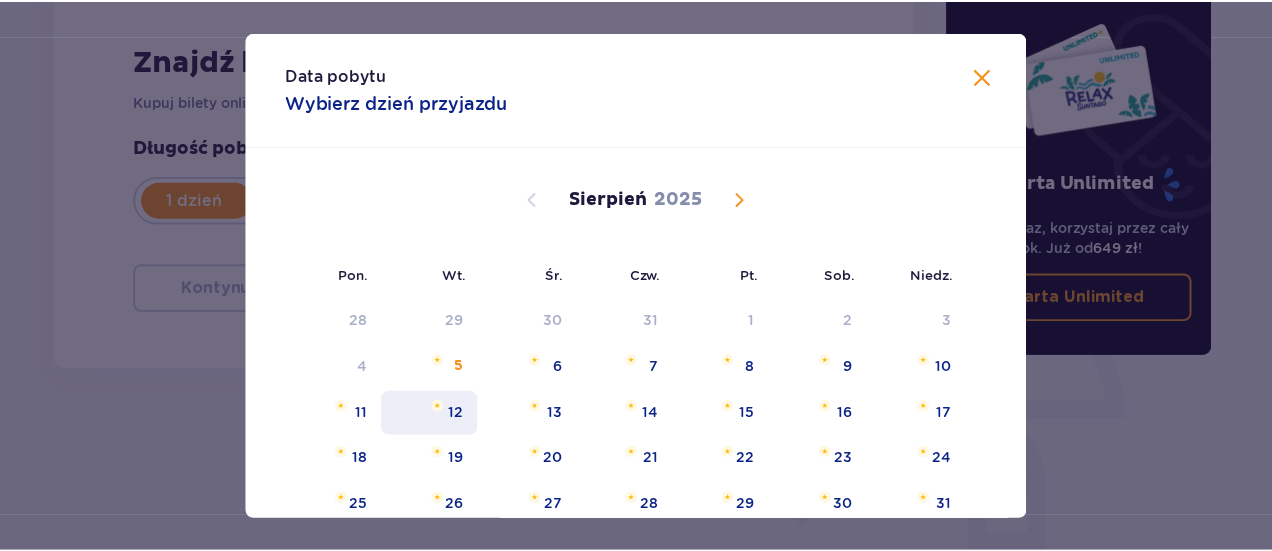 scroll, scrollTop: 100, scrollLeft: 0, axis: vertical 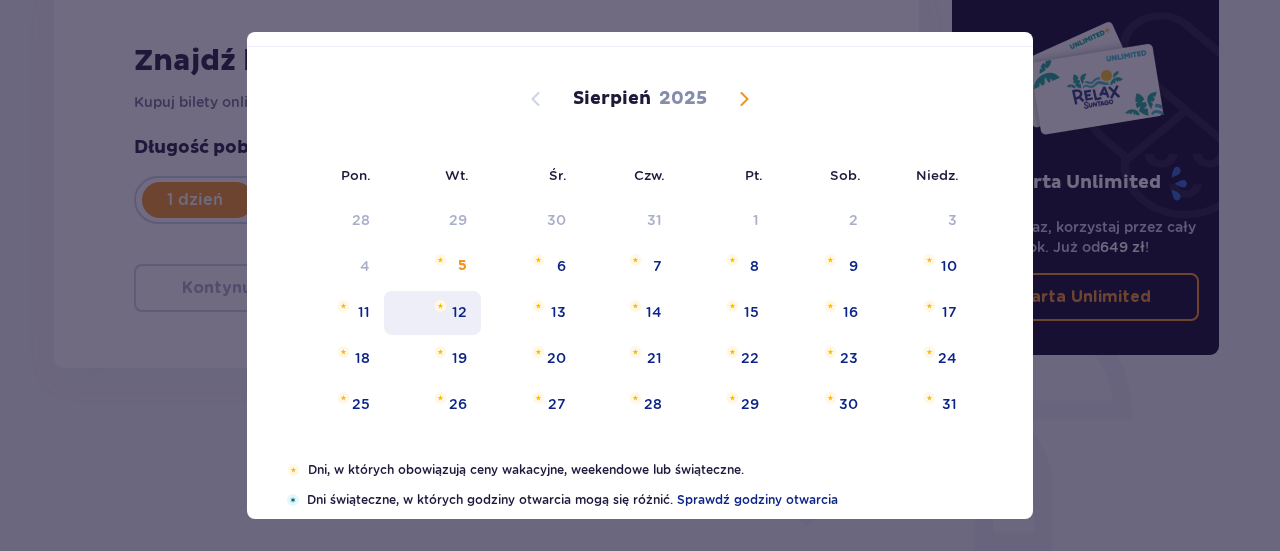 click on "12" at bounding box center [432, 313] 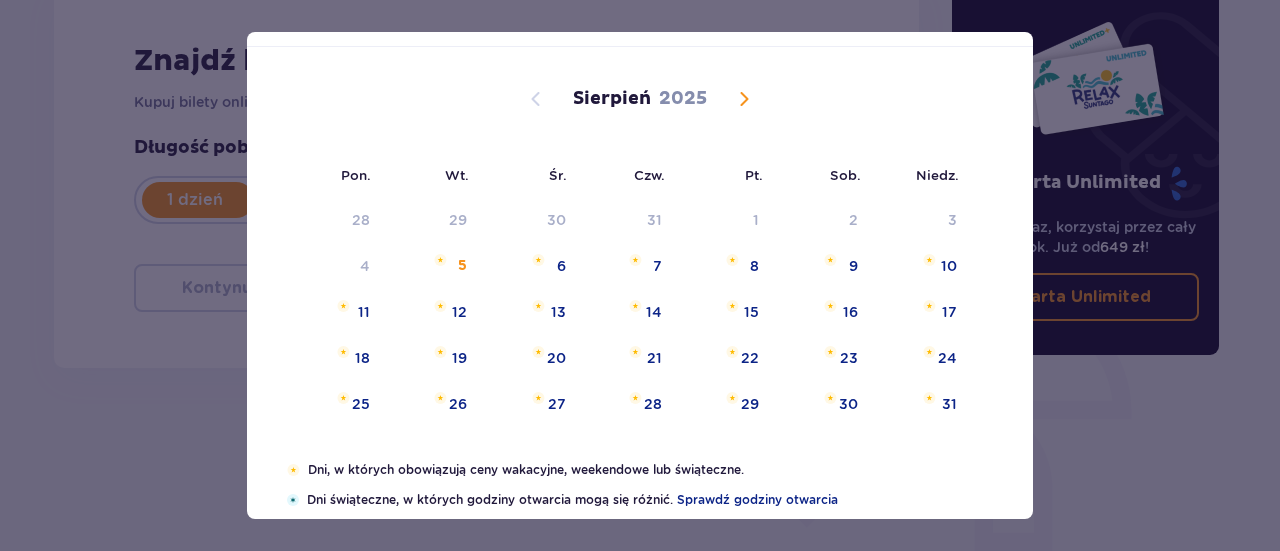 type on "12.08.25" 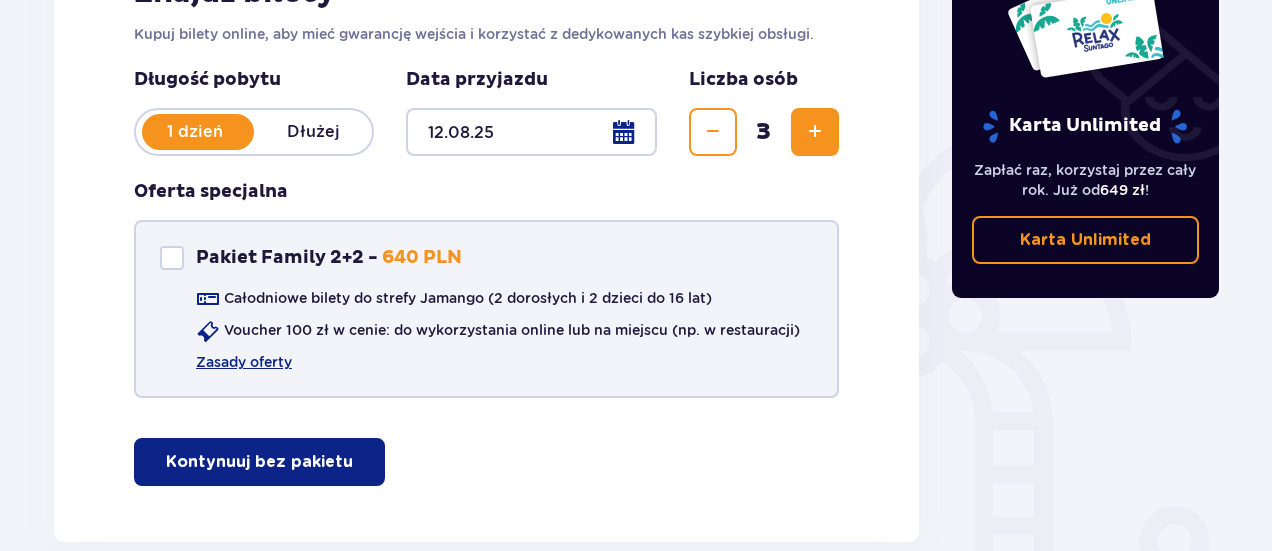 scroll, scrollTop: 400, scrollLeft: 0, axis: vertical 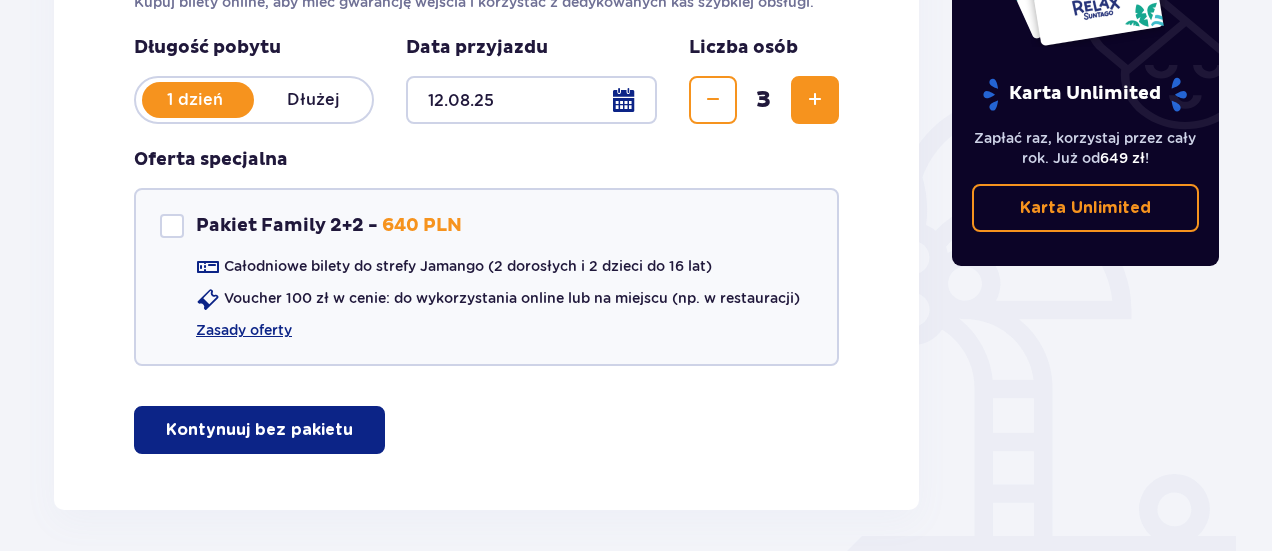 click on "Kontynuuj bez pakietu" at bounding box center (259, 430) 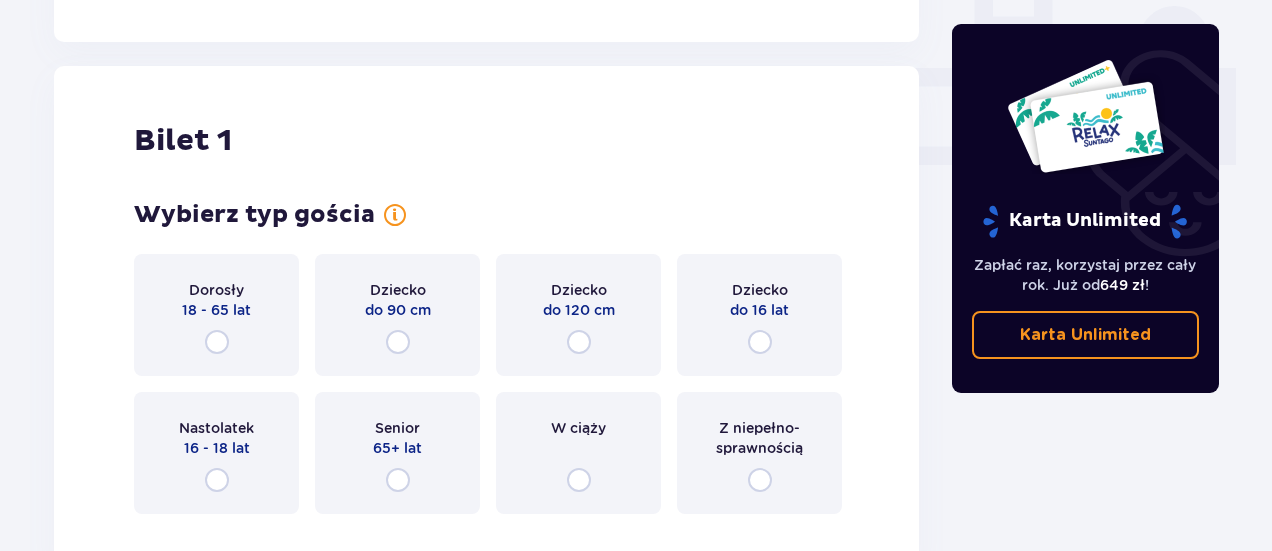 scroll, scrollTop: 910, scrollLeft: 0, axis: vertical 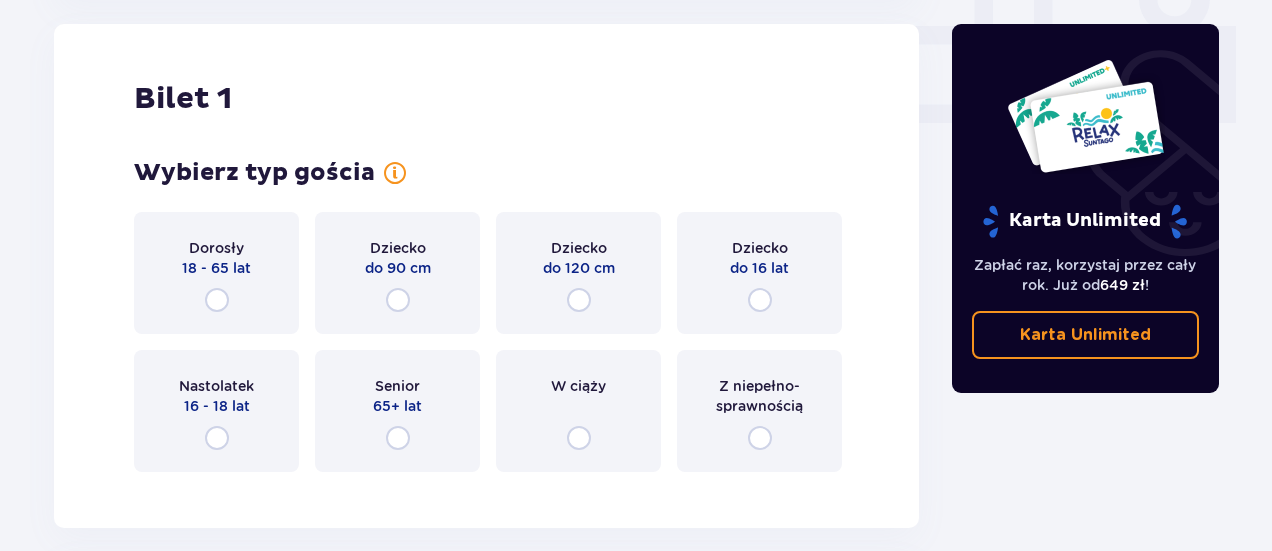 click on "Dorosły" at bounding box center (216, 248) 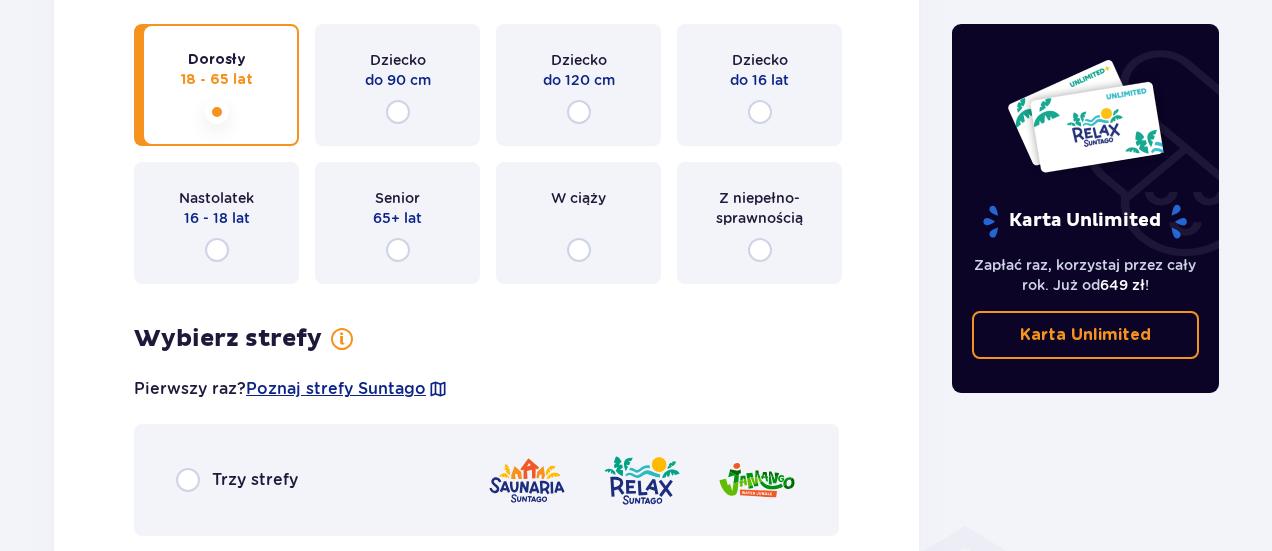 scroll, scrollTop: 1498, scrollLeft: 0, axis: vertical 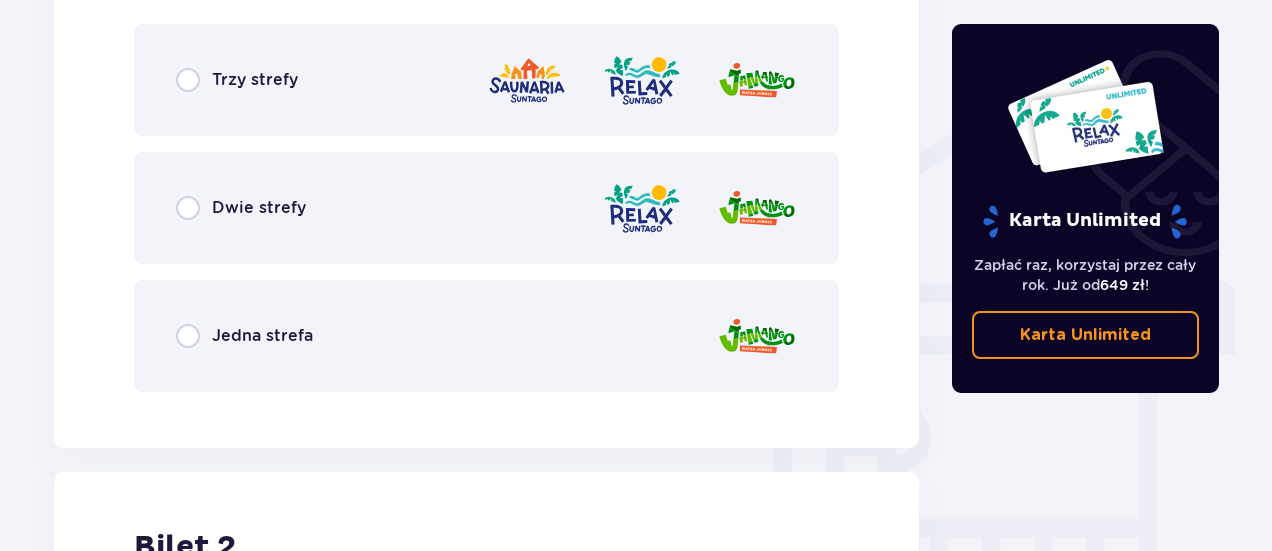 click on "Dwie strefy" at bounding box center (241, 208) 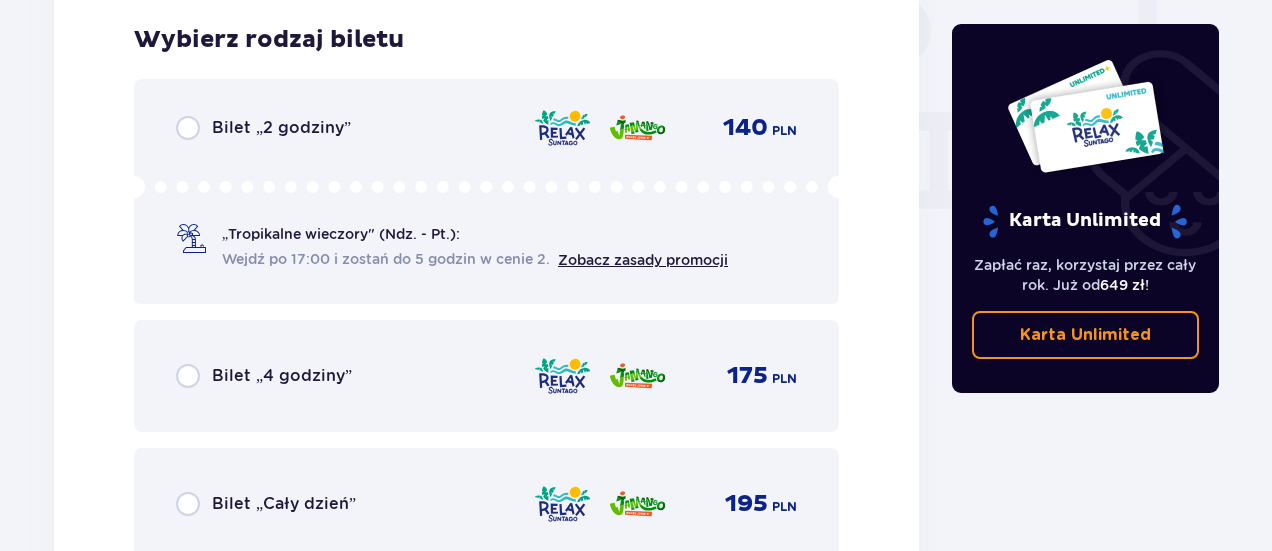scroll, scrollTop: 1906, scrollLeft: 0, axis: vertical 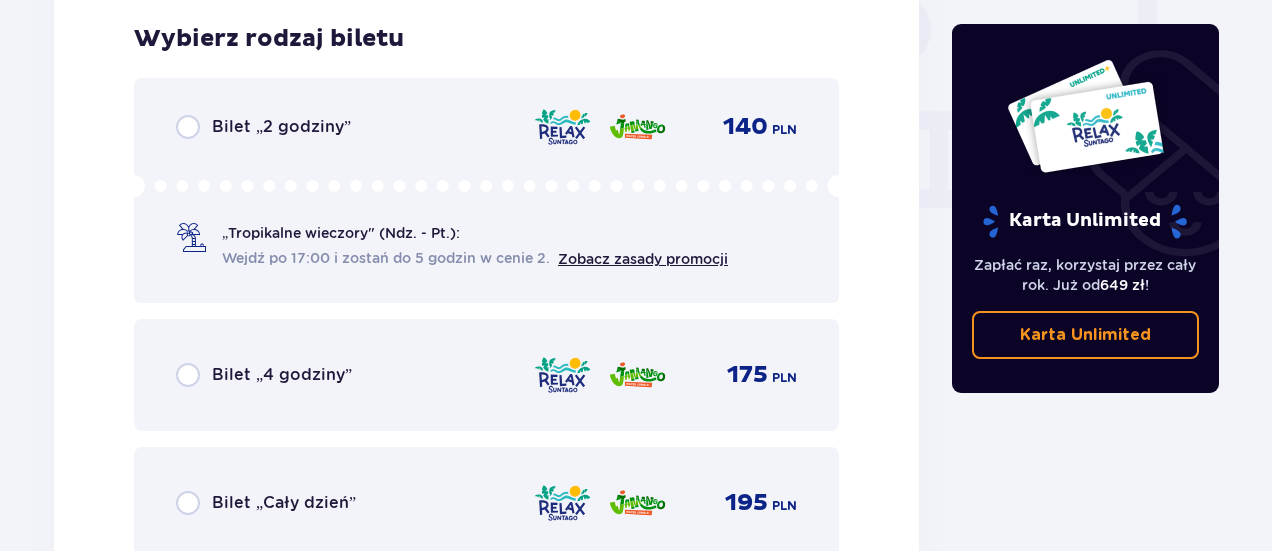 click on "Bilet „4 godziny” 175 PLN" at bounding box center (486, 375) 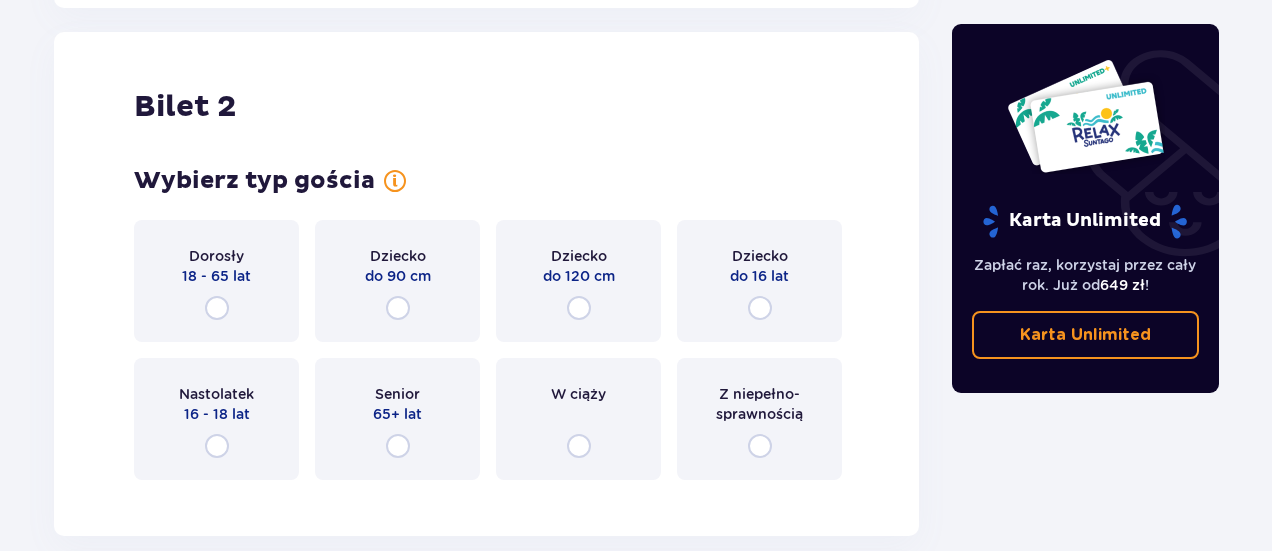 scroll, scrollTop: 2521, scrollLeft: 0, axis: vertical 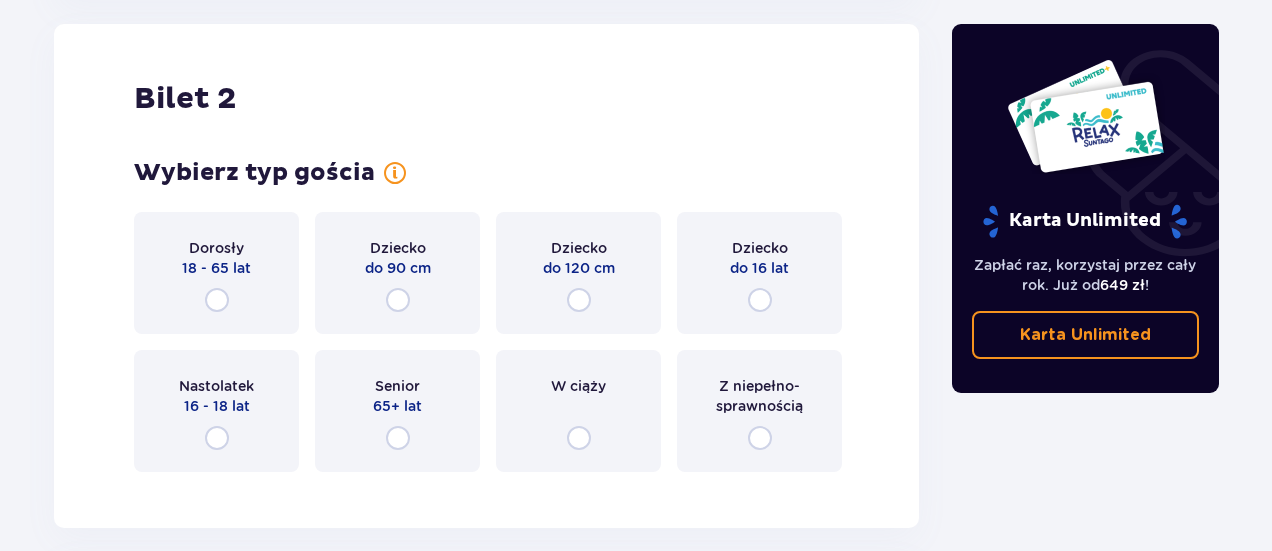 click on "Dorosły" at bounding box center [216, 248] 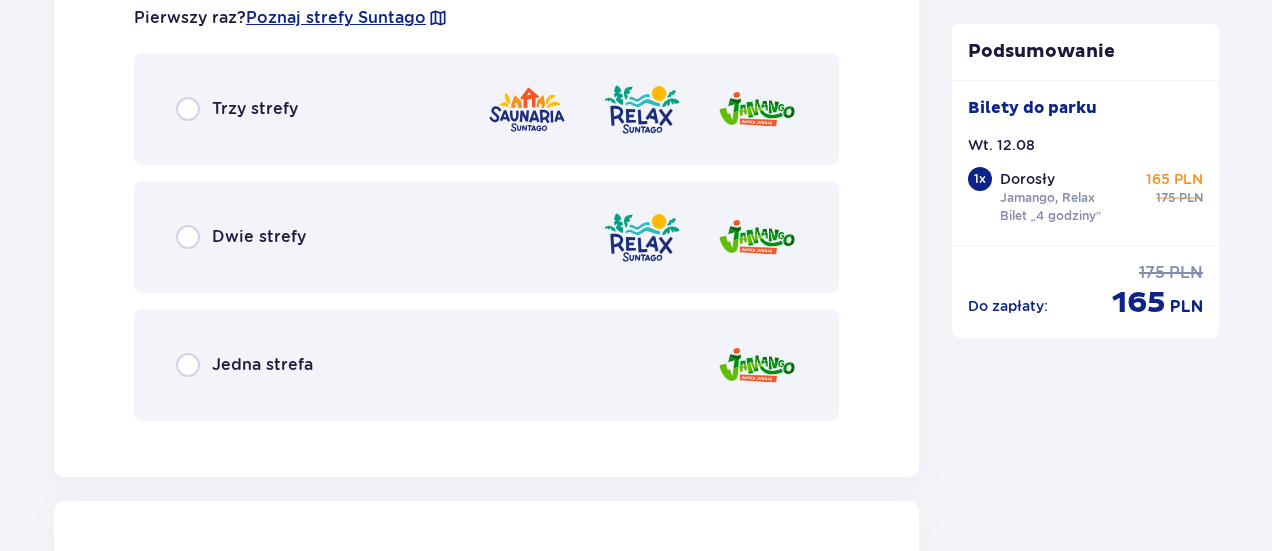 scroll, scrollTop: 3209, scrollLeft: 0, axis: vertical 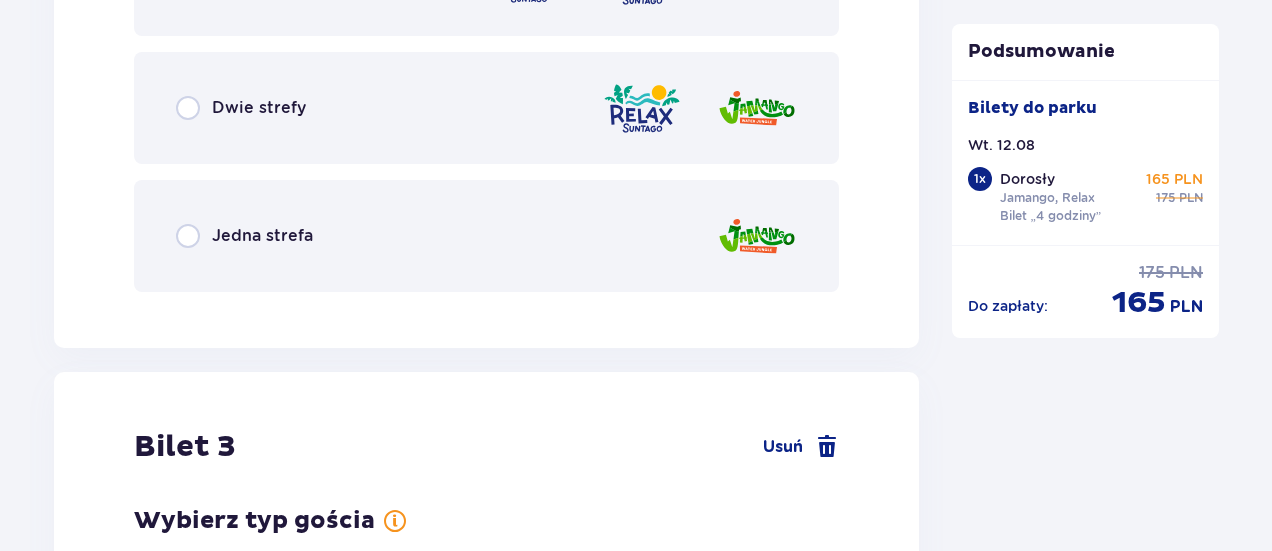 click on "Dwie strefy" at bounding box center [486, 108] 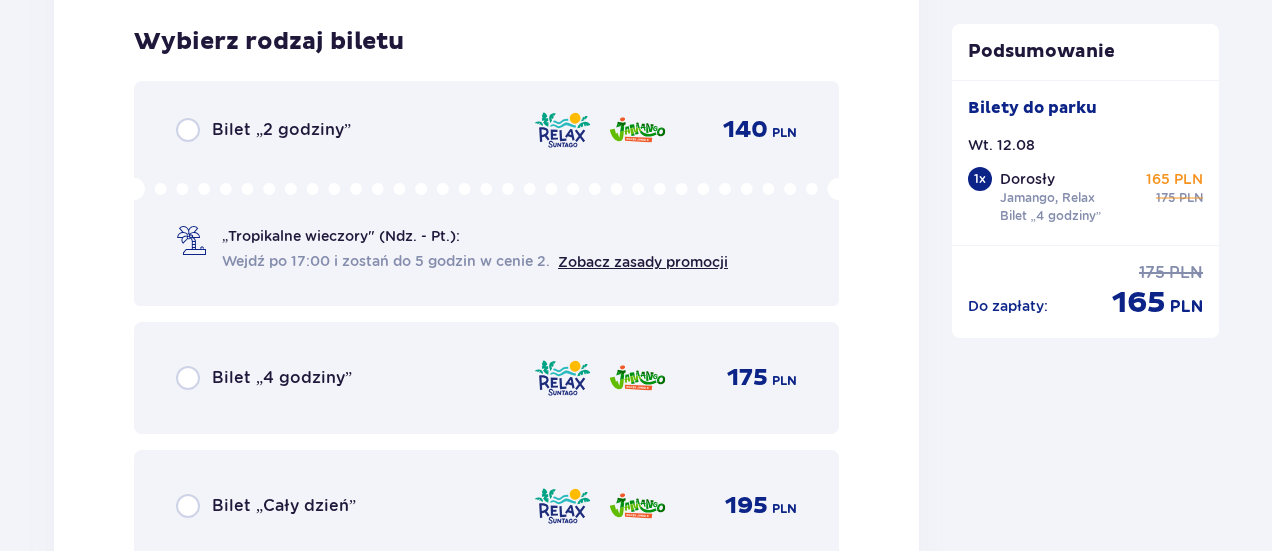 scroll, scrollTop: 3517, scrollLeft: 0, axis: vertical 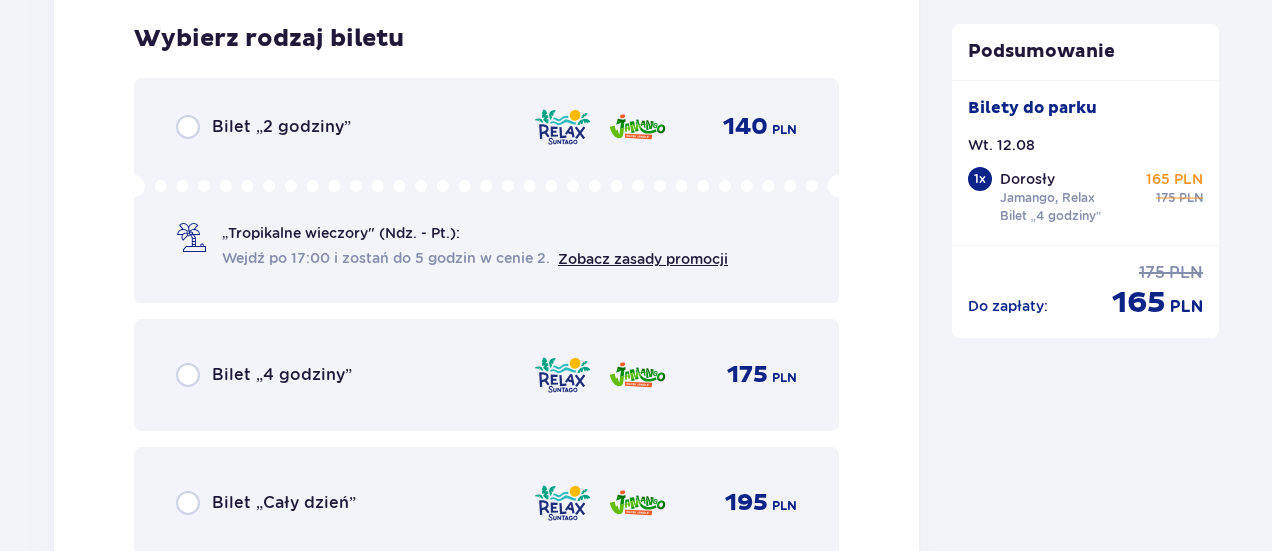 click on "Bilet „4 godziny” 175 PLN" at bounding box center [486, 375] 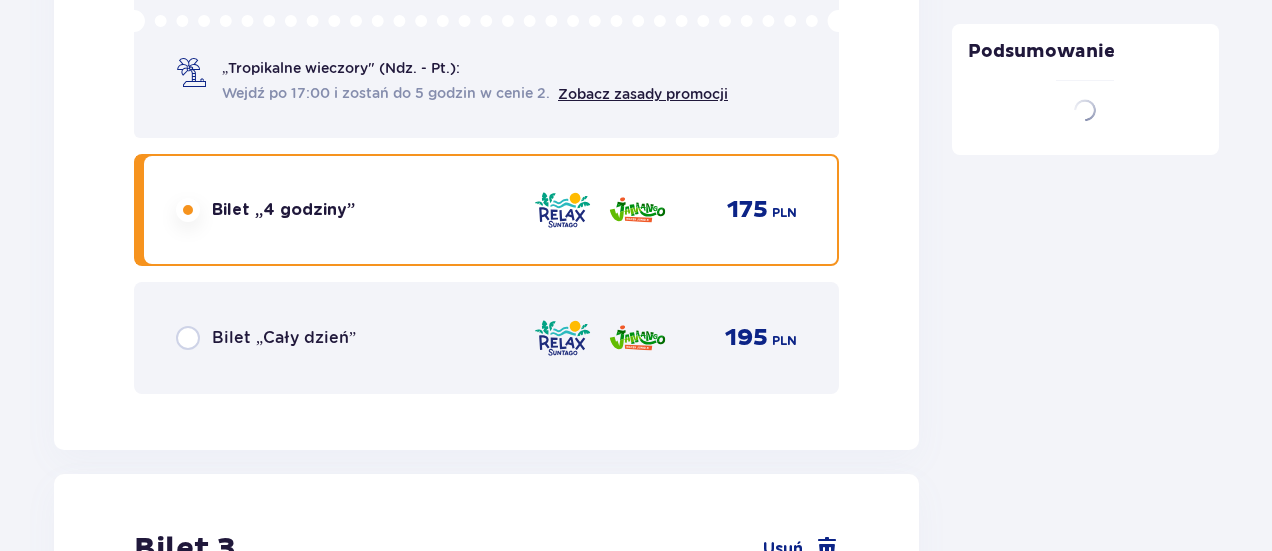 scroll, scrollTop: 4127, scrollLeft: 0, axis: vertical 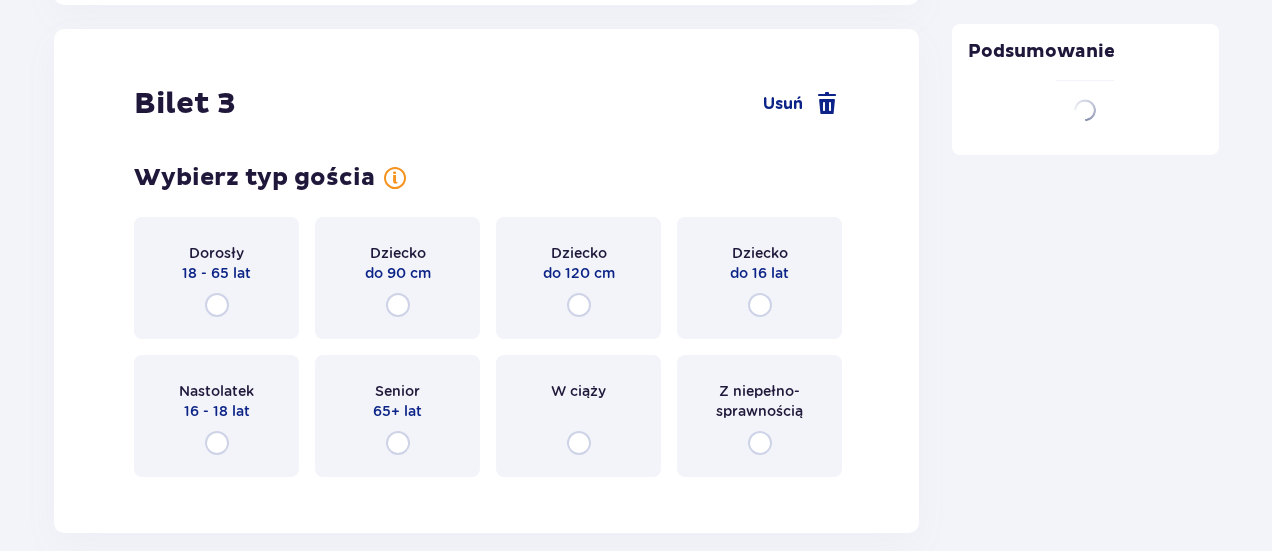 click on "18 - 65 lat" at bounding box center (216, 273) 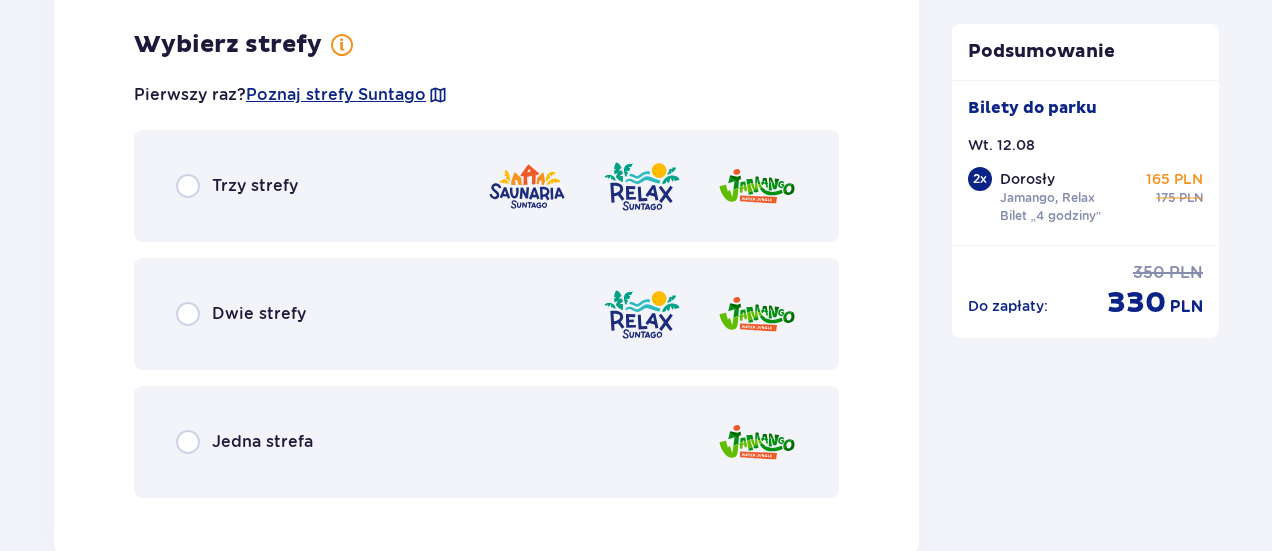 scroll, scrollTop: 4620, scrollLeft: 0, axis: vertical 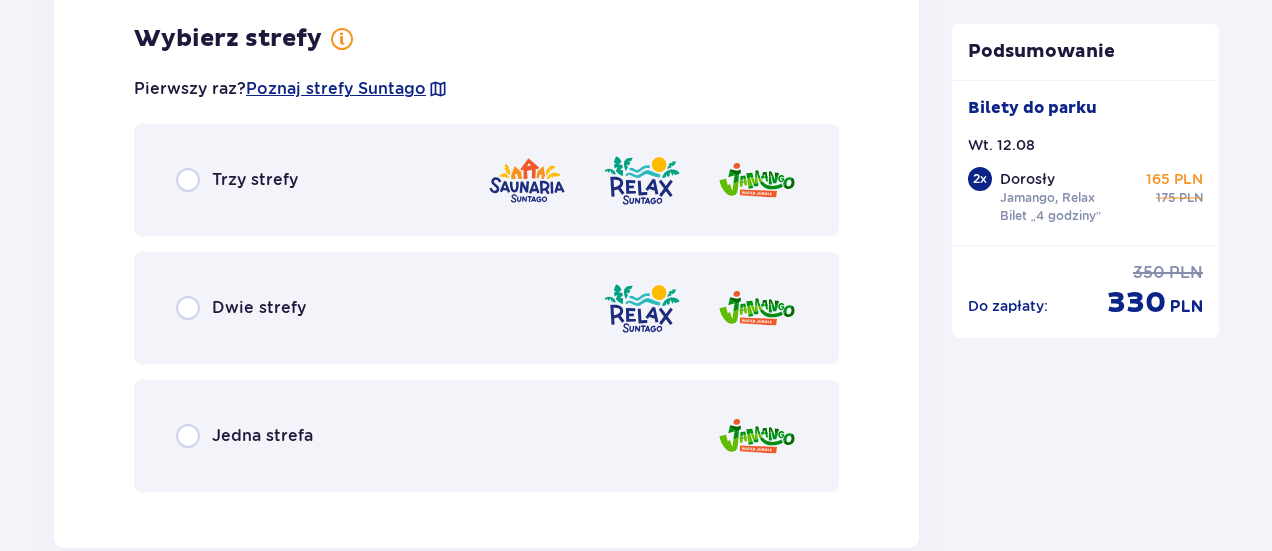 click on "Dwie strefy" at bounding box center [486, 308] 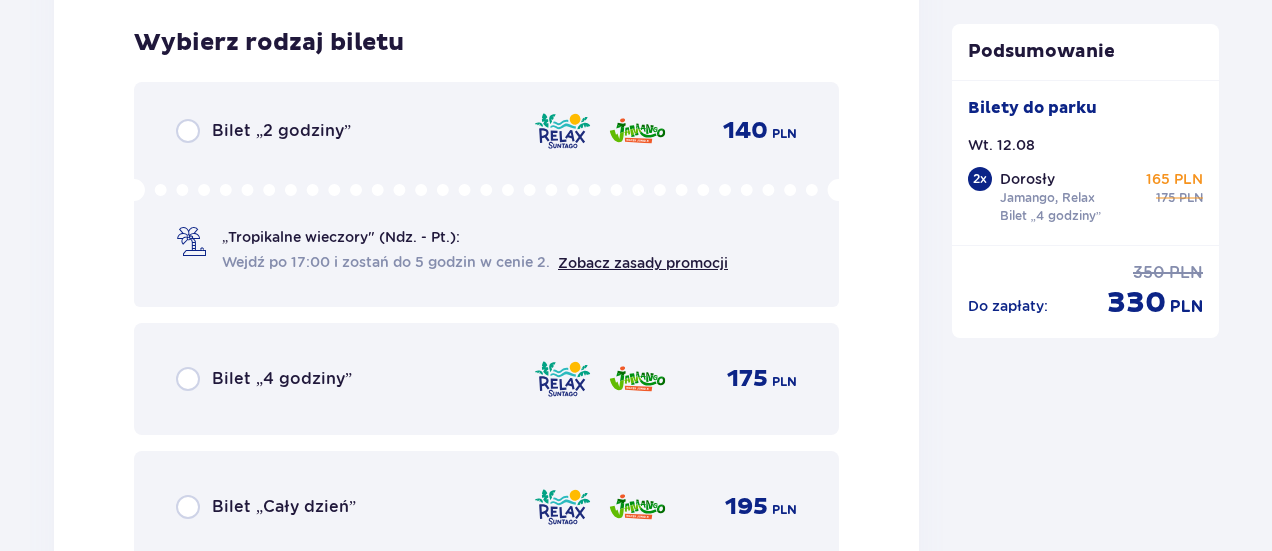 scroll, scrollTop: 5128, scrollLeft: 0, axis: vertical 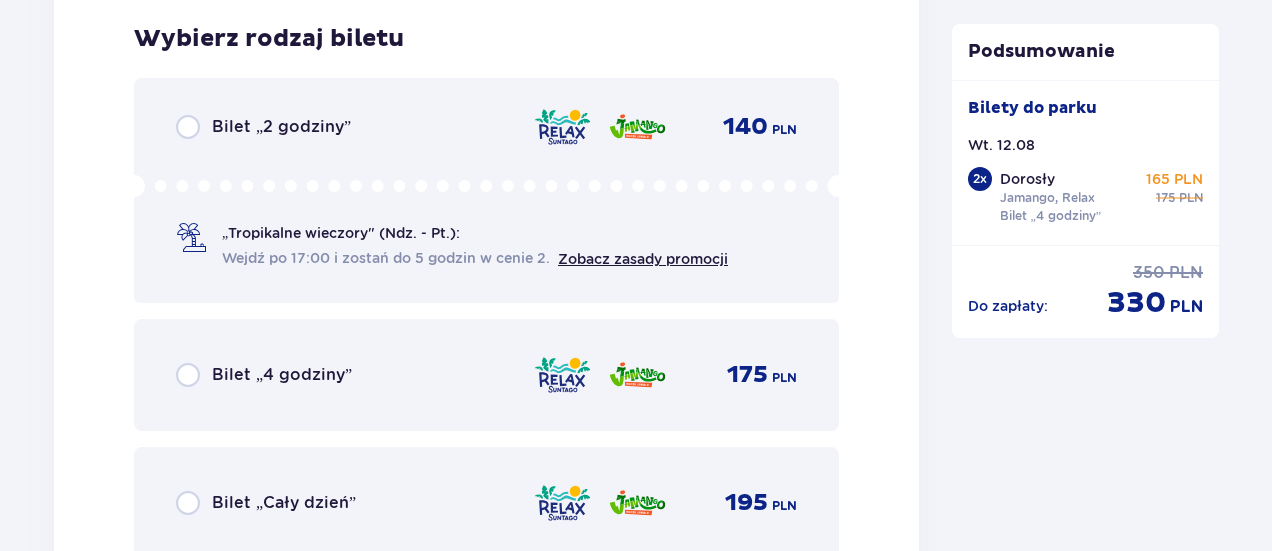 click on "Bilet „4 godziny” 175 PLN" at bounding box center (486, 375) 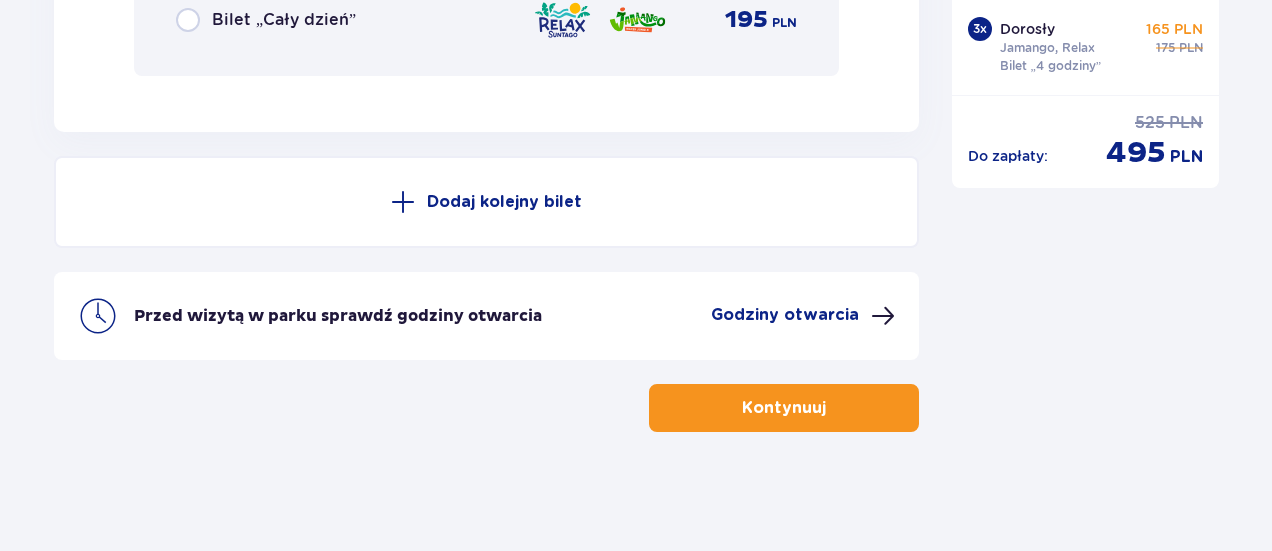 scroll, scrollTop: 5612, scrollLeft: 0, axis: vertical 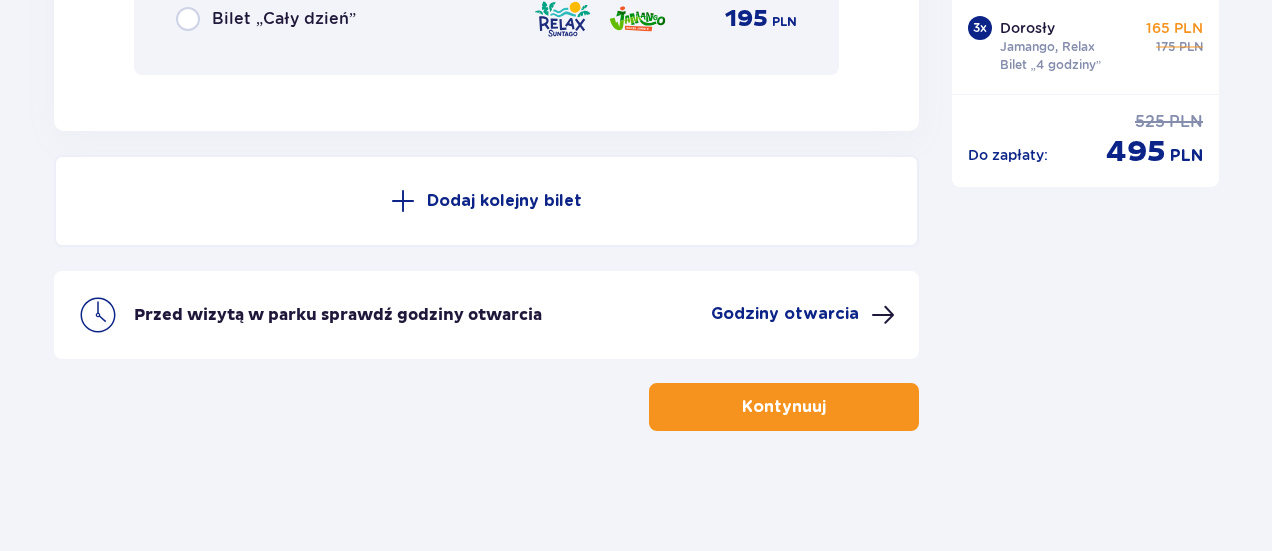 click on "Kontynuuj" at bounding box center (784, 407) 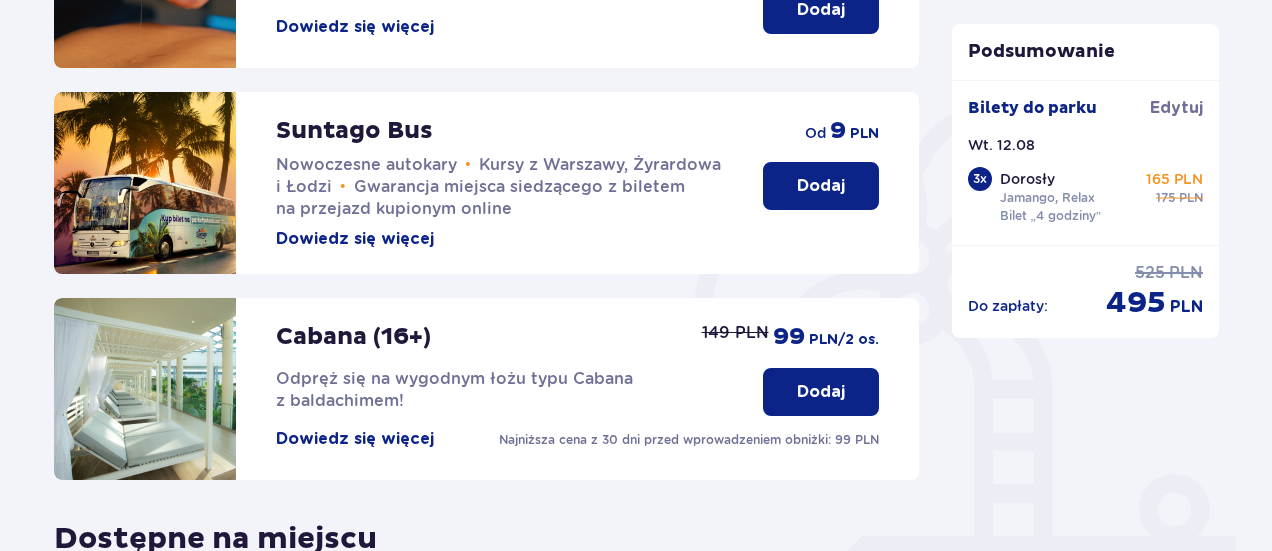 scroll, scrollTop: 400, scrollLeft: 0, axis: vertical 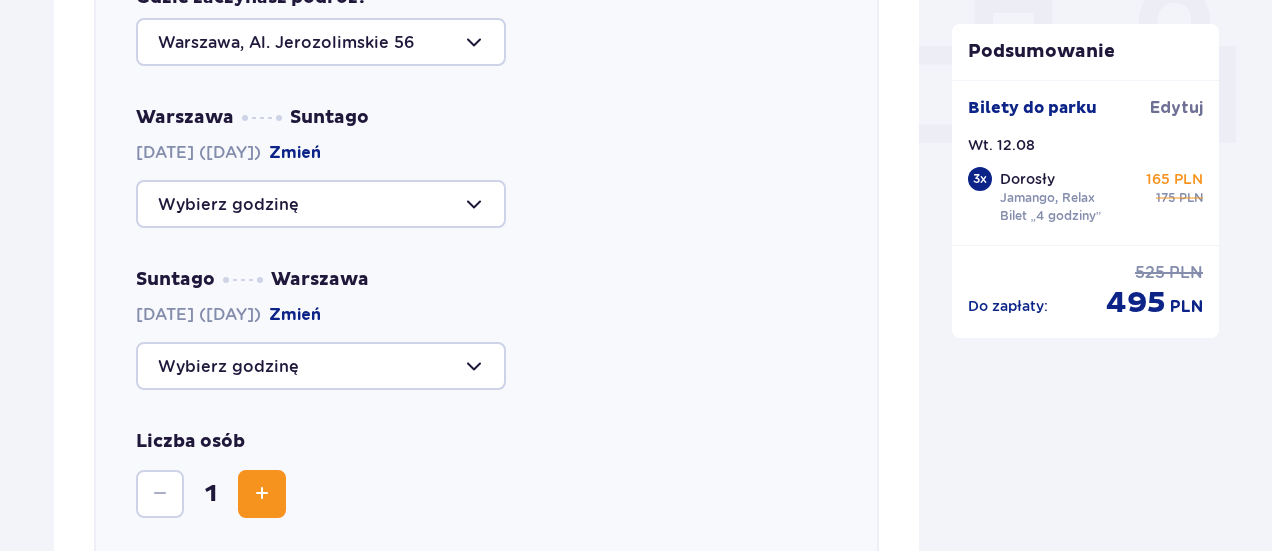click at bounding box center (321, 204) 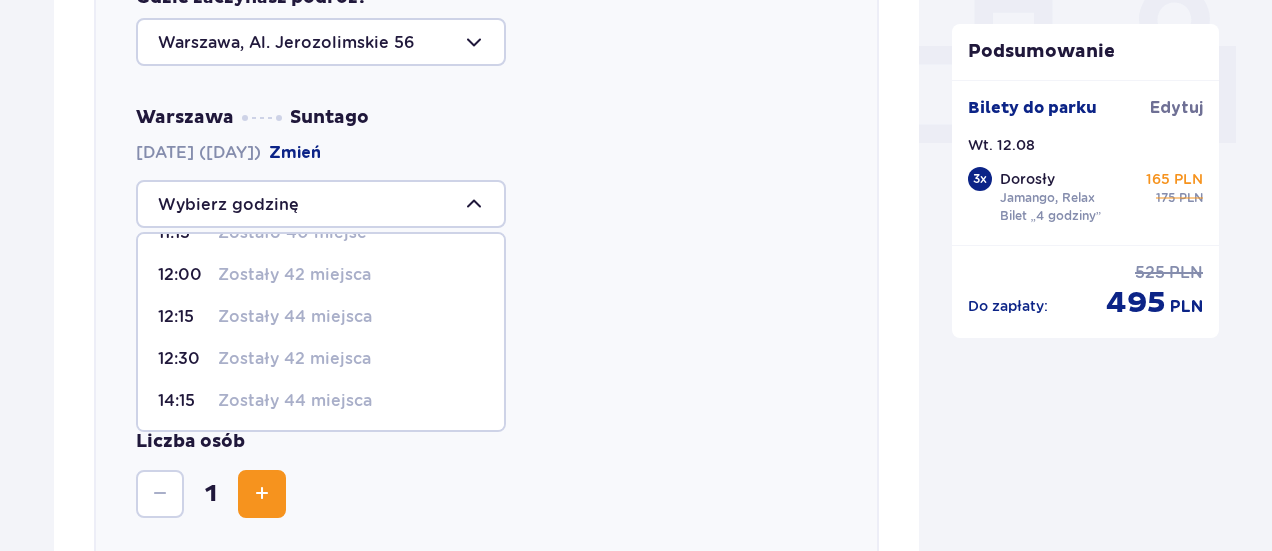 scroll, scrollTop: 0, scrollLeft: 0, axis: both 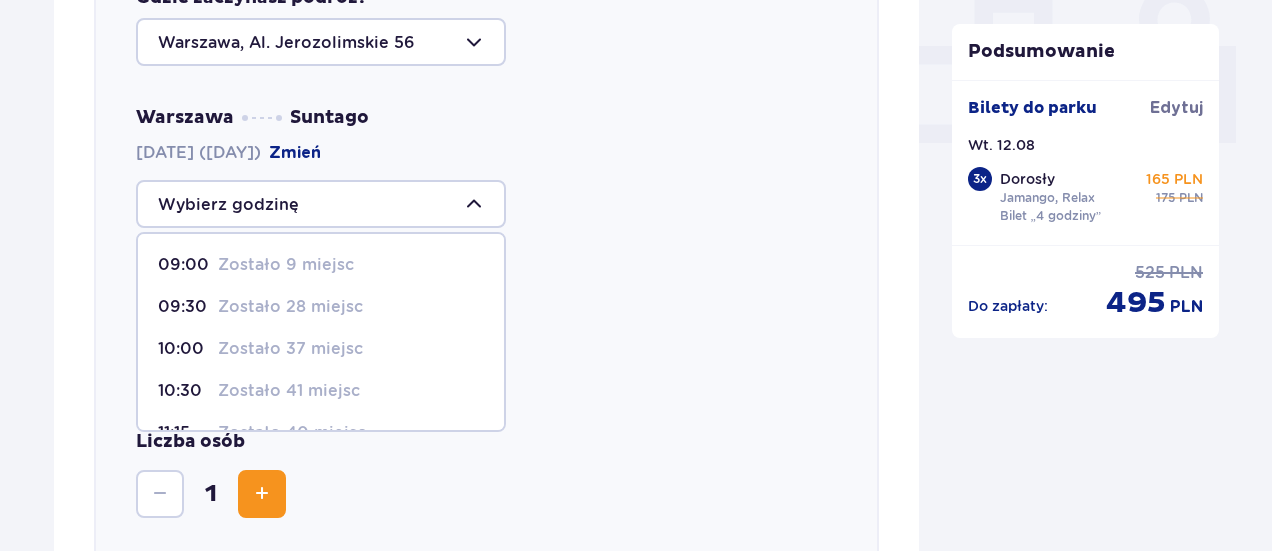 click on "Zostało 37 miejsc" at bounding box center (290, 349) 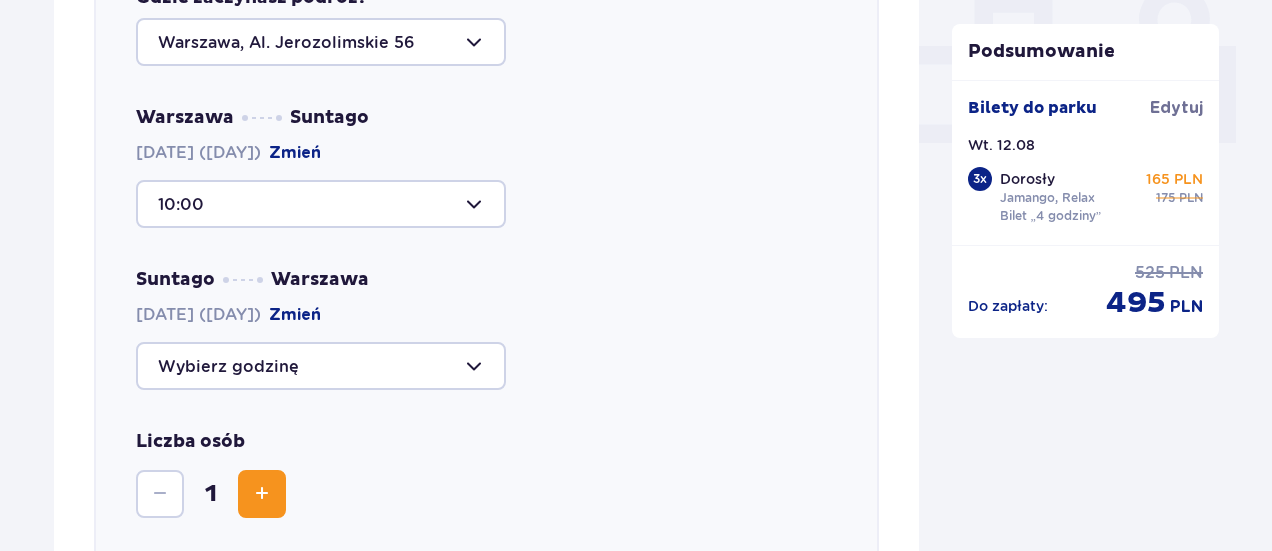 click at bounding box center (321, 366) 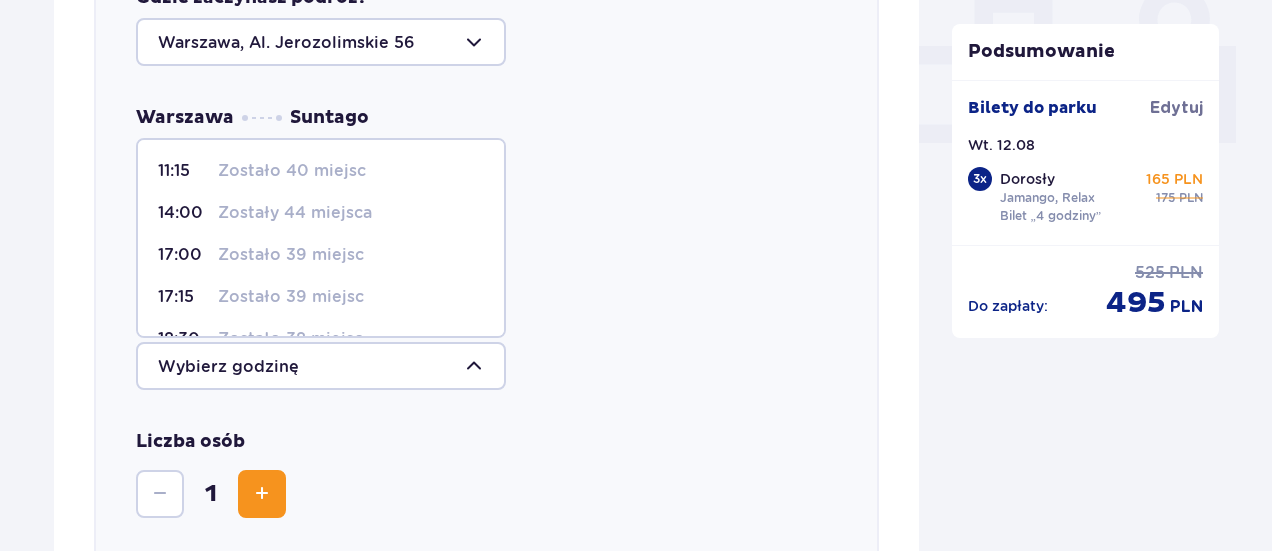 click on "Zostały 44 miejsca" at bounding box center [295, 213] 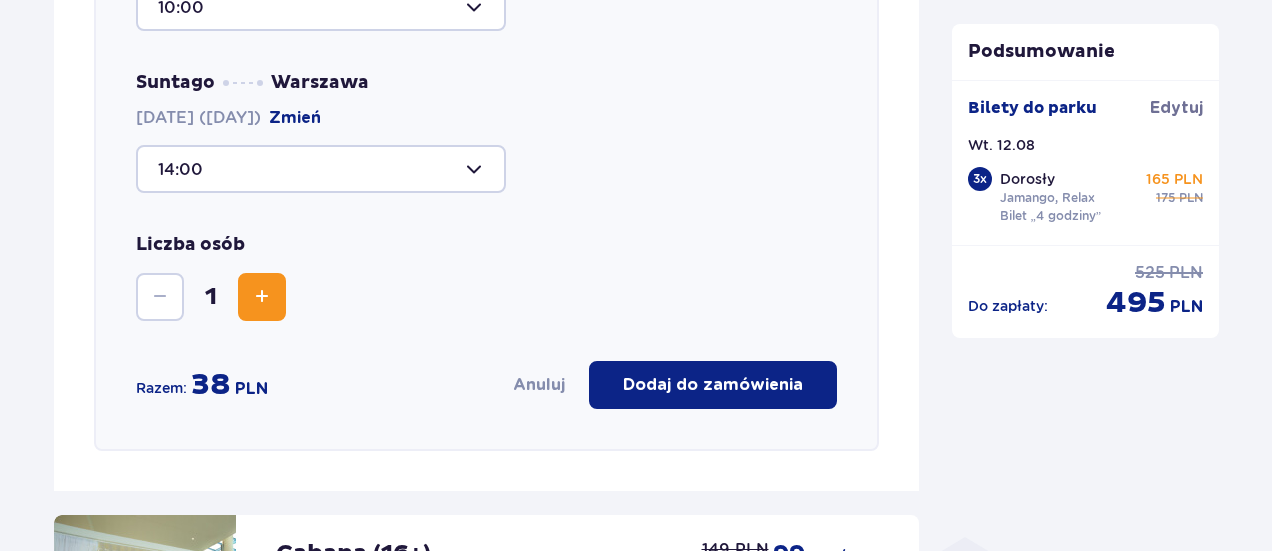 scroll, scrollTop: 1090, scrollLeft: 0, axis: vertical 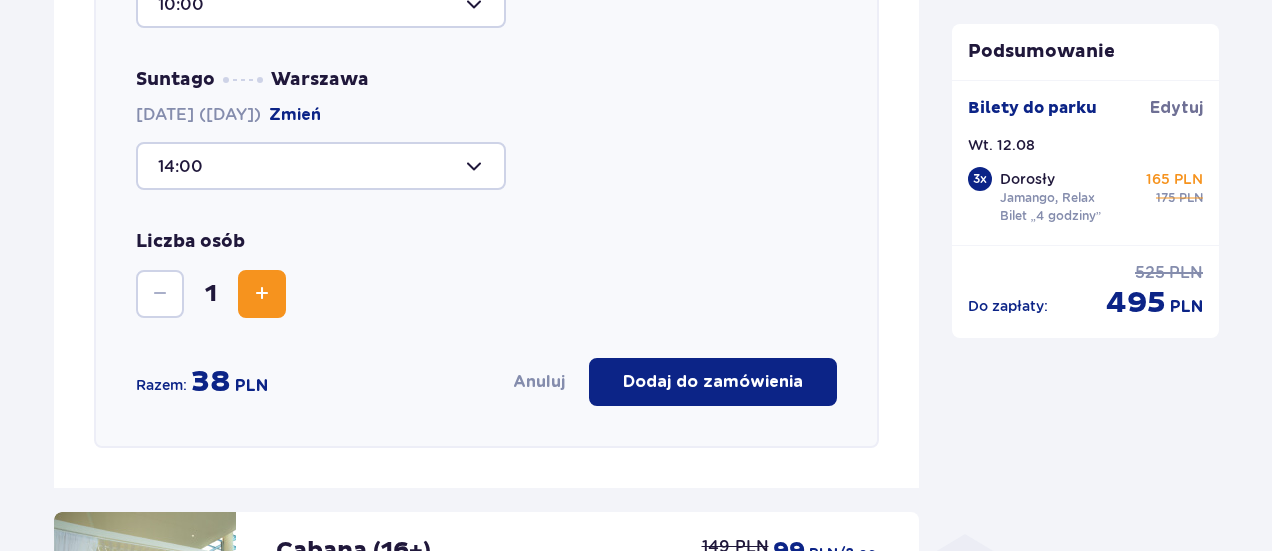 click at bounding box center [262, 294] 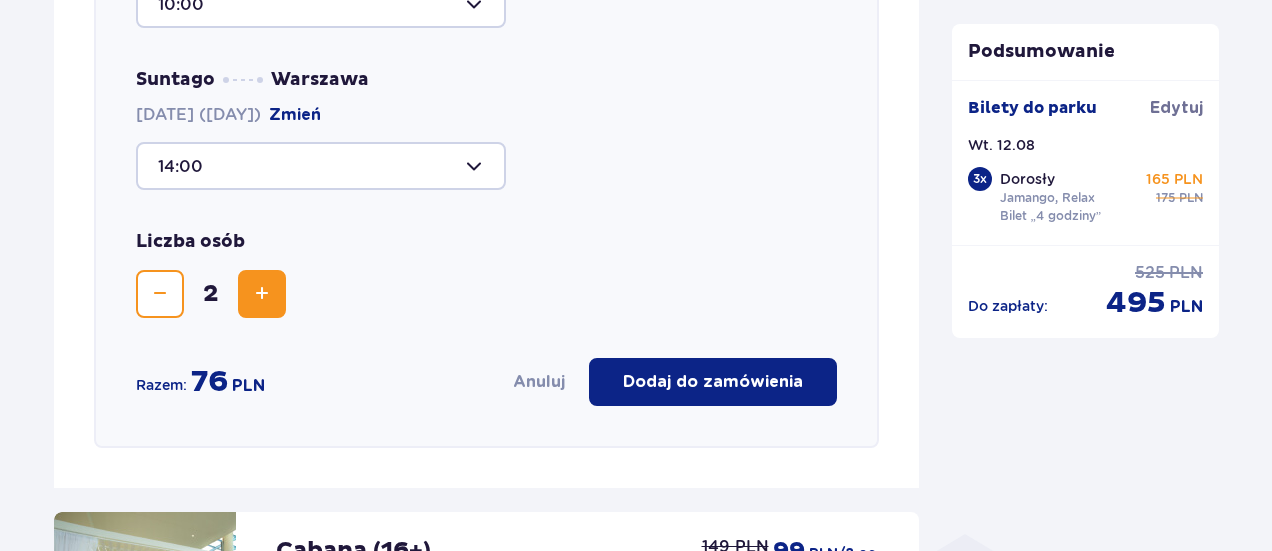 click at bounding box center [262, 294] 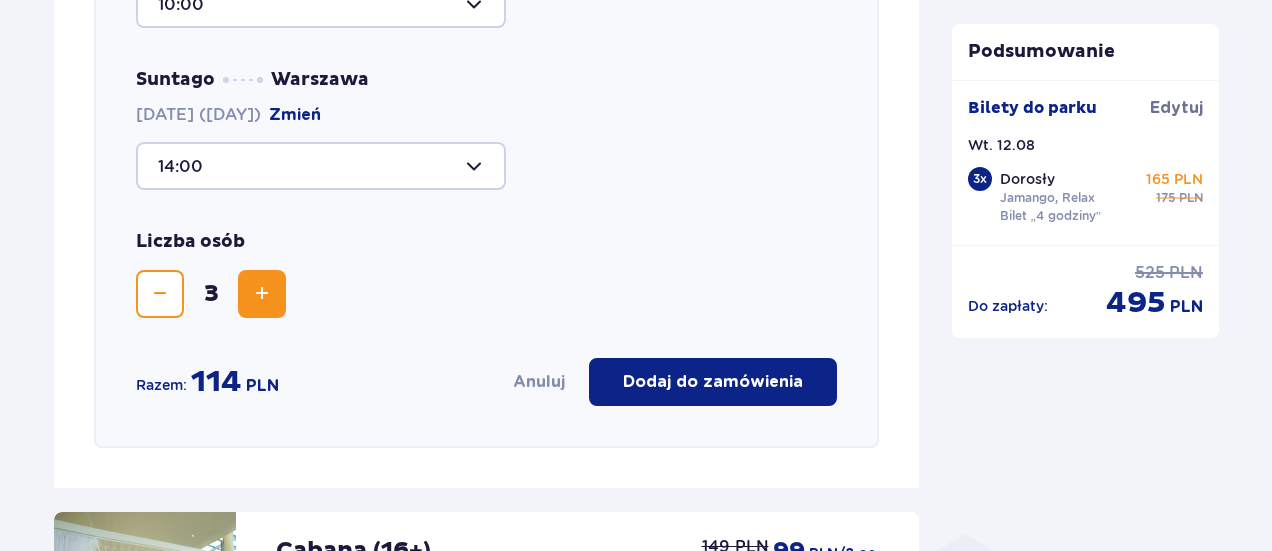 click on "Dodaj do zamówienia" at bounding box center (713, 382) 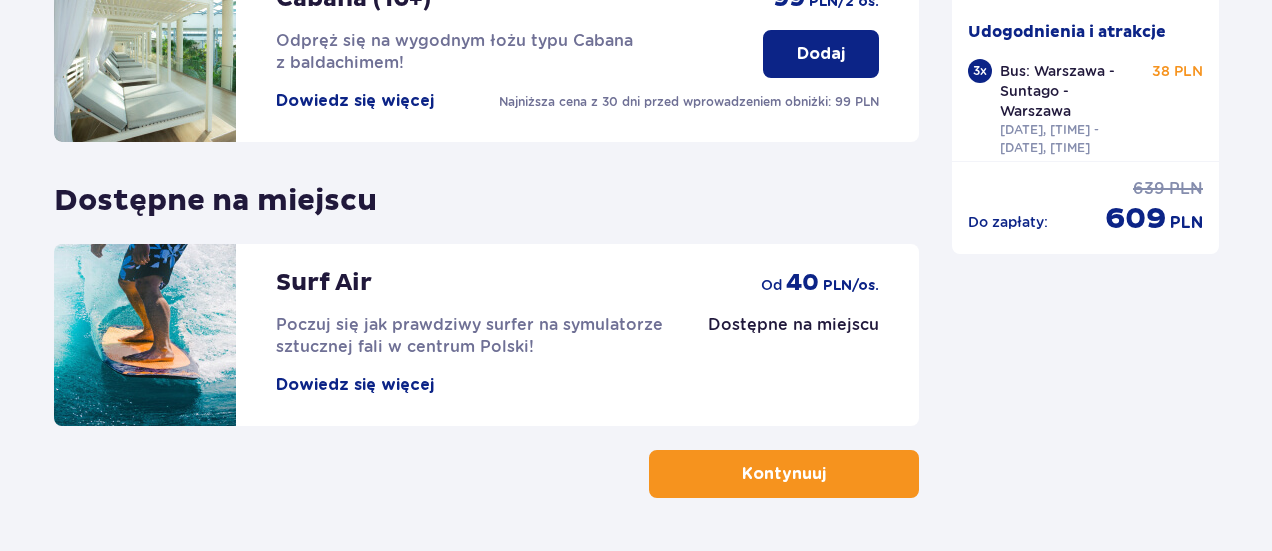 scroll, scrollTop: 1124, scrollLeft: 0, axis: vertical 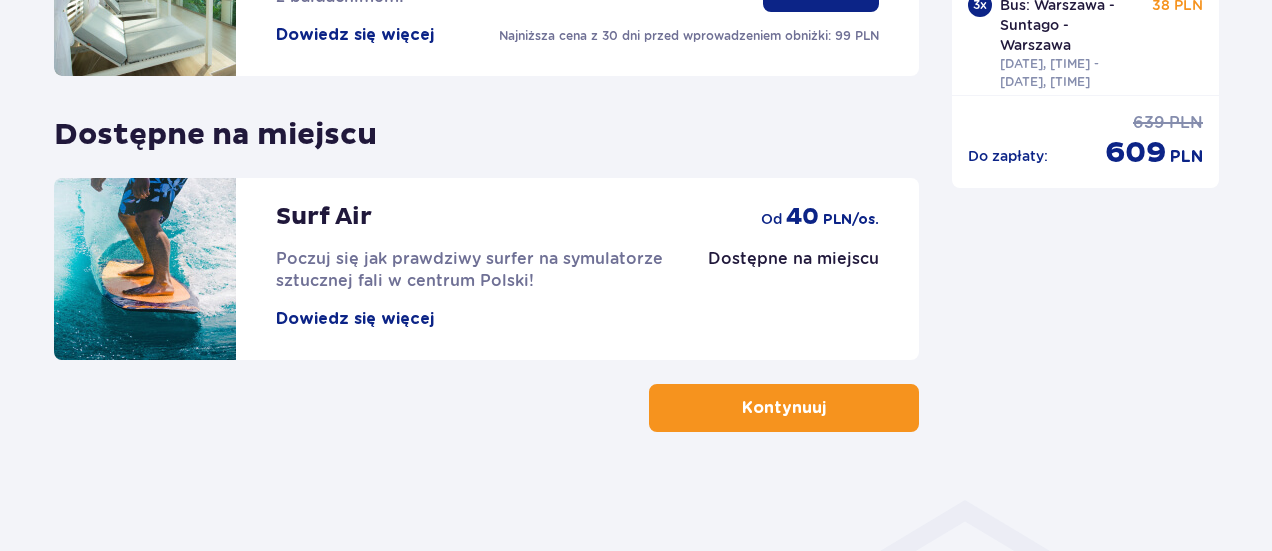 click on "Kontynuuj" at bounding box center (784, 408) 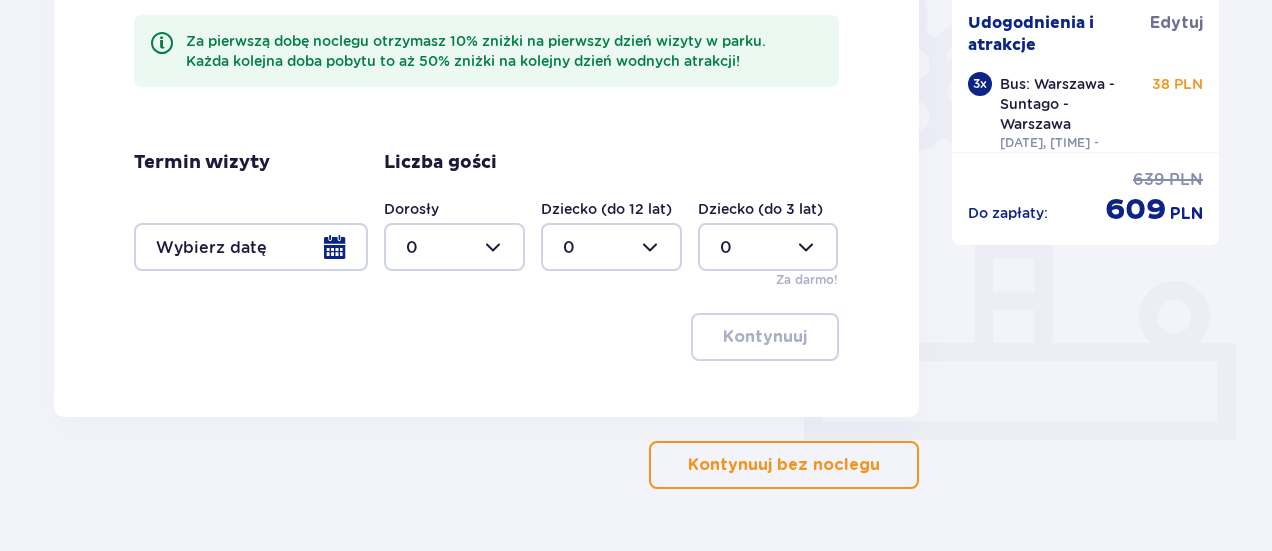 scroll, scrollTop: 650, scrollLeft: 0, axis: vertical 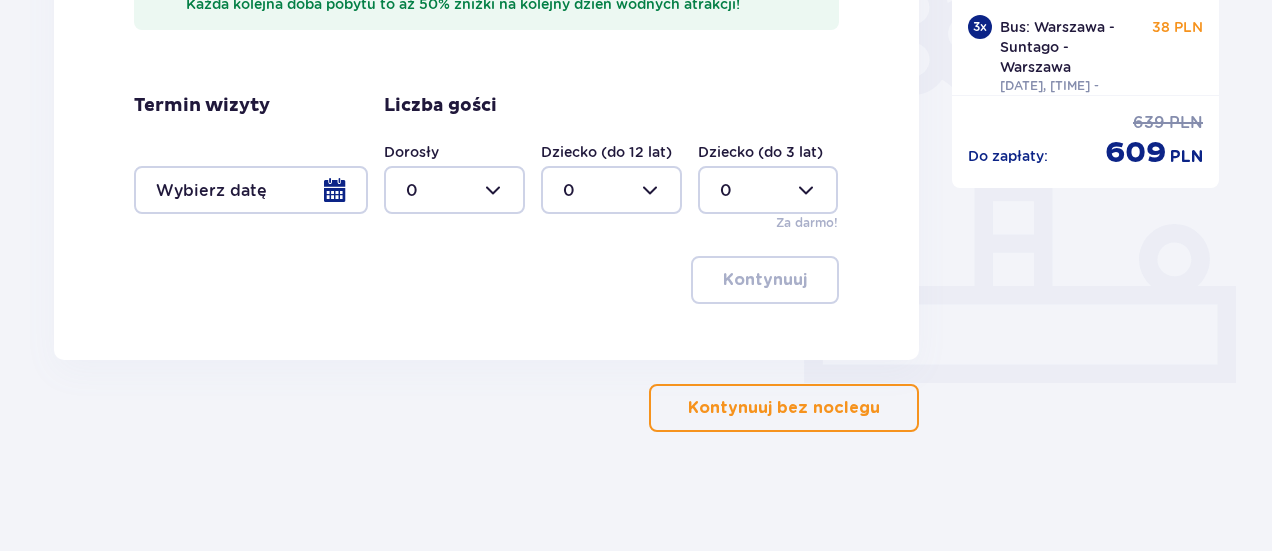 click on "Kontynuuj bez noclegu" at bounding box center [784, 408] 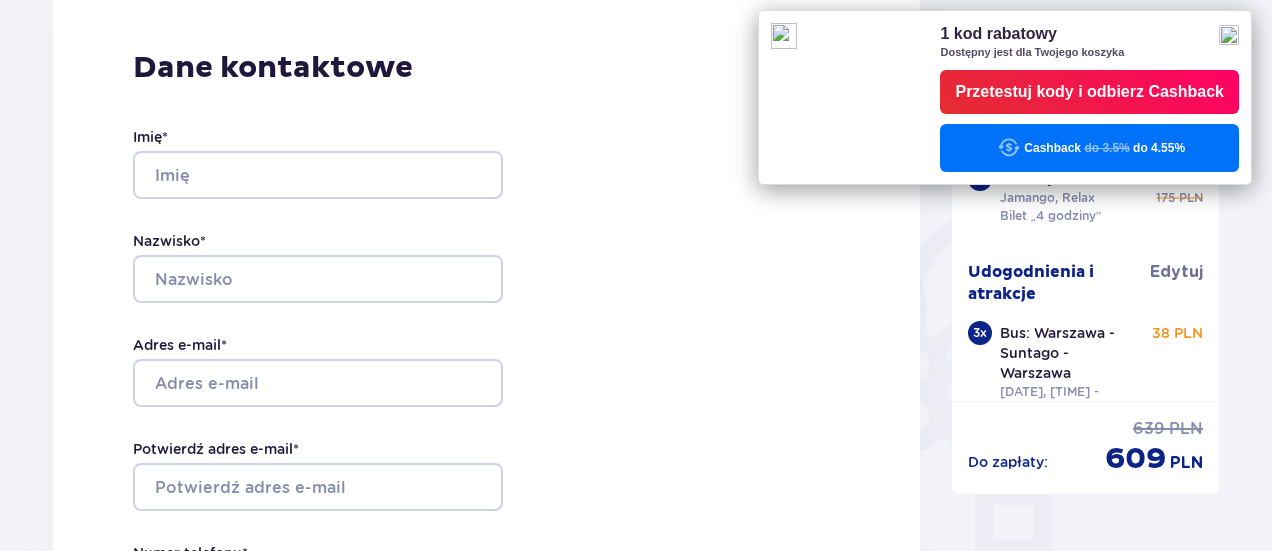 scroll, scrollTop: 300, scrollLeft: 0, axis: vertical 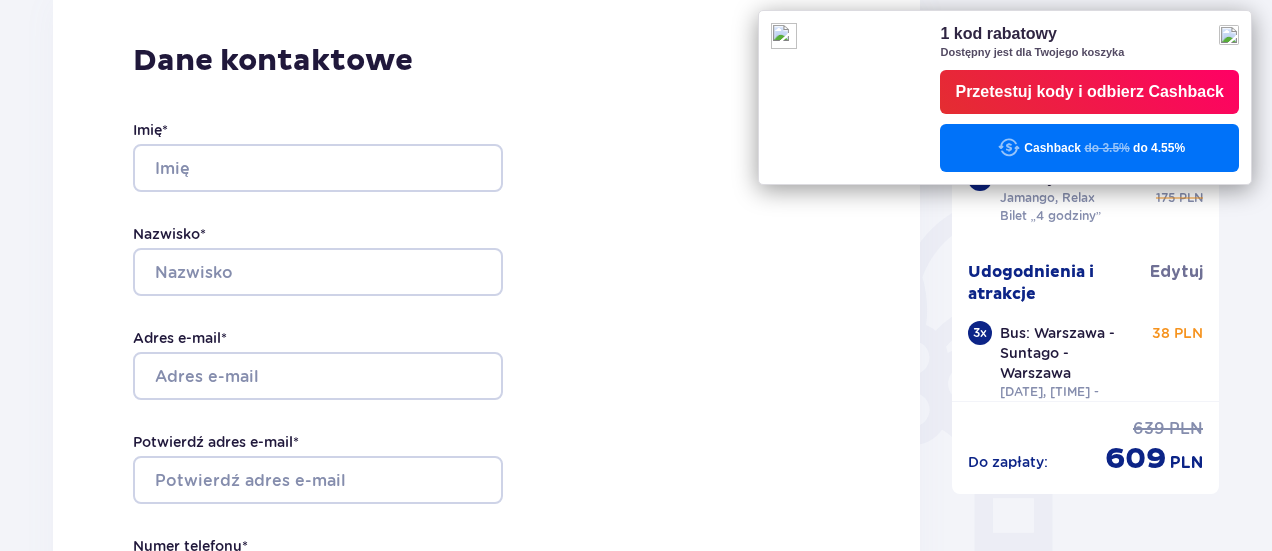 click on "Przetestuj kody i odbierz Cashback" at bounding box center (1089, 92) 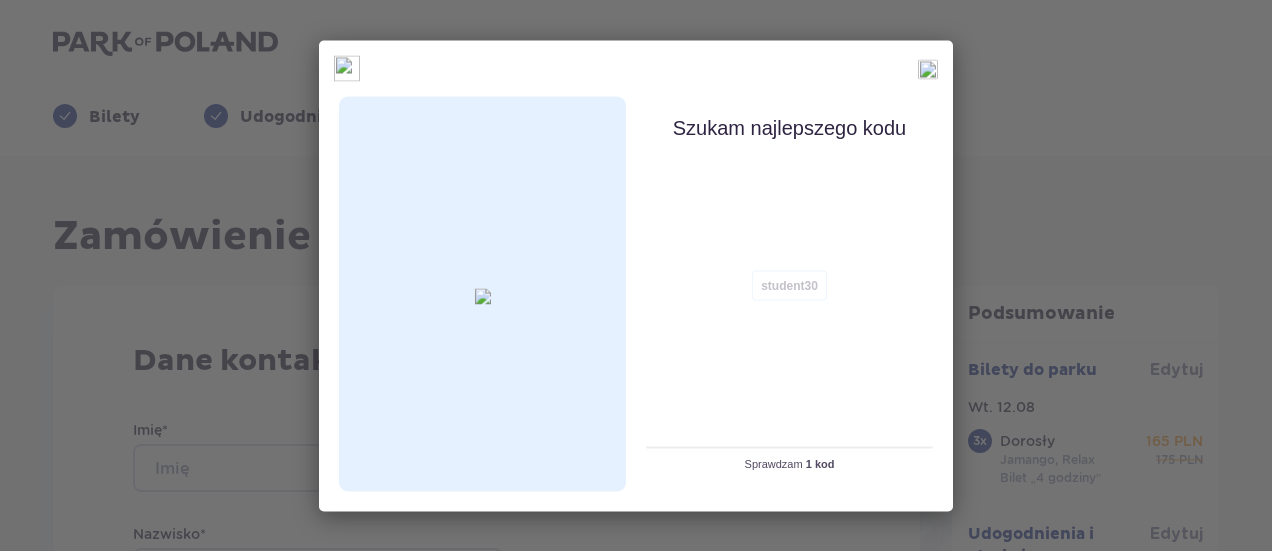 scroll, scrollTop: 0, scrollLeft: 0, axis: both 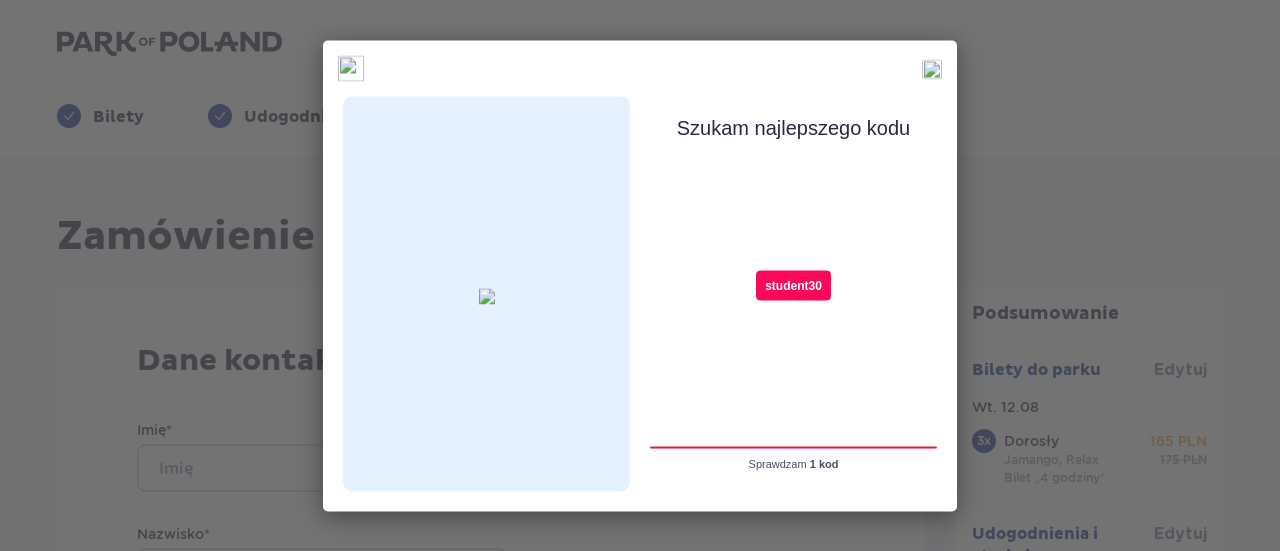 type on "student30" 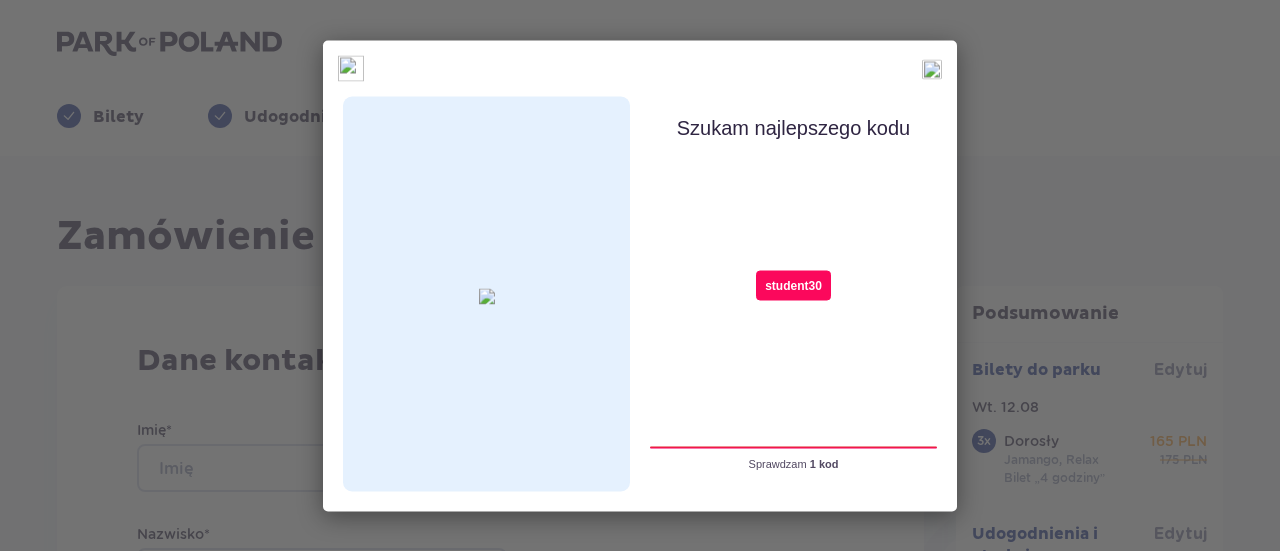 drag, startPoint x: 766, startPoint y: 289, endPoint x: 825, endPoint y: 289, distance: 59 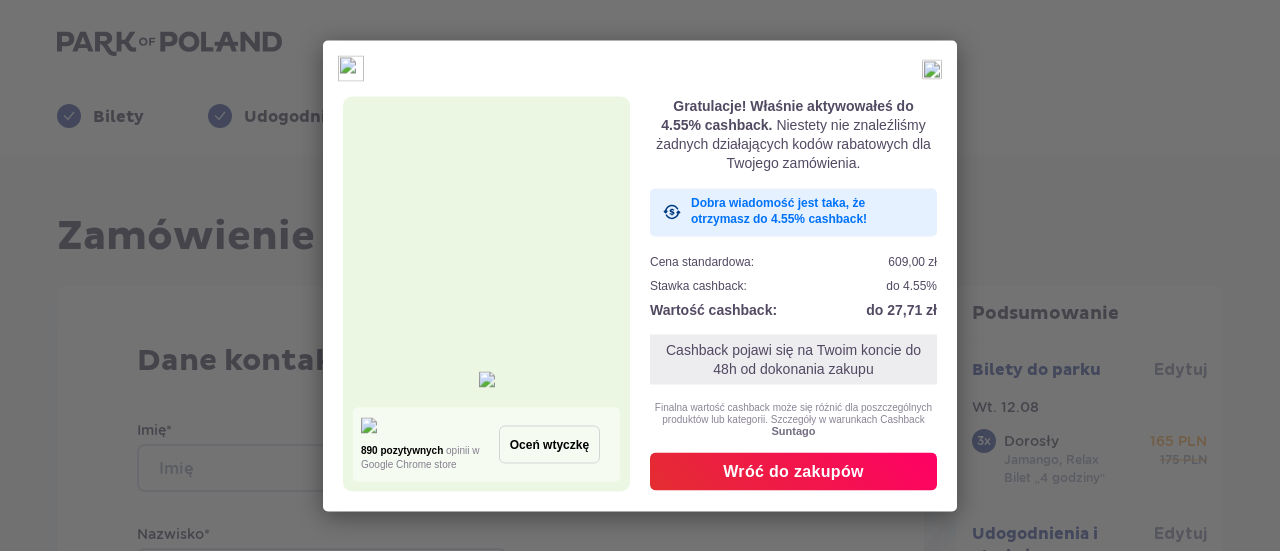 click on "Cashback pojawi się na Twoim koncie do 48h od dokonania zakupu" at bounding box center [793, 359] 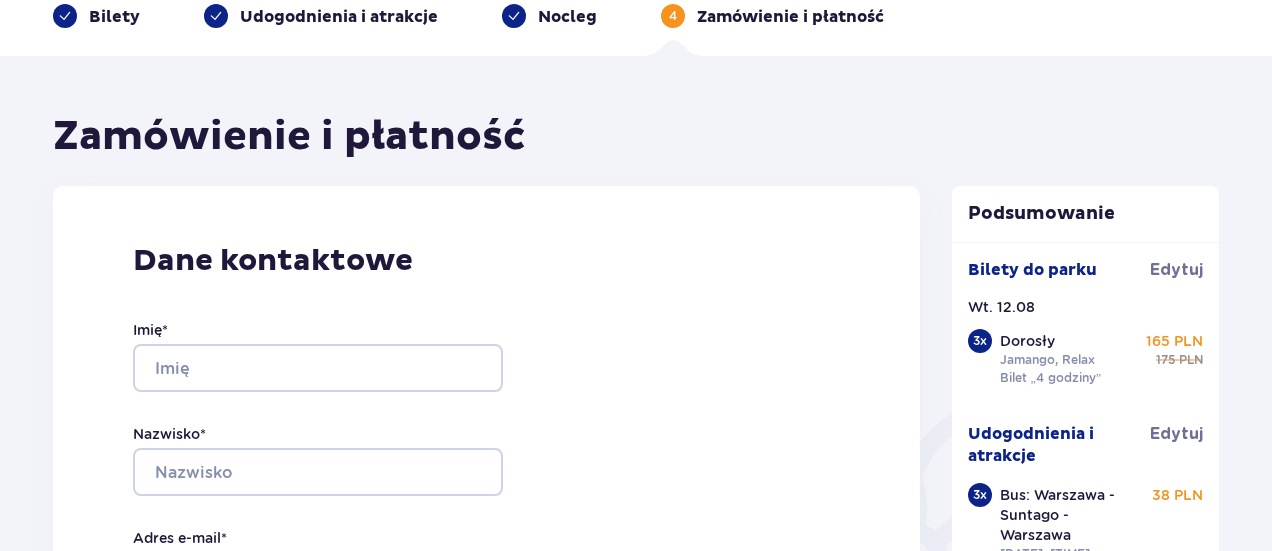 scroll, scrollTop: 200, scrollLeft: 0, axis: vertical 